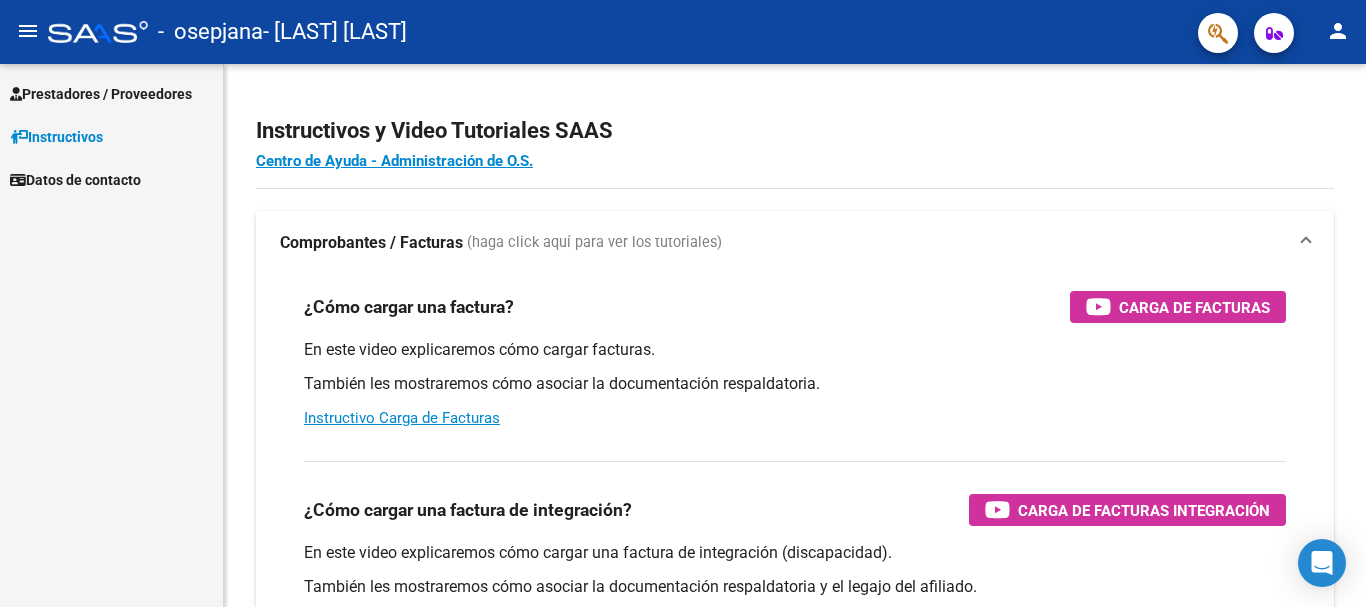 scroll, scrollTop: 0, scrollLeft: 0, axis: both 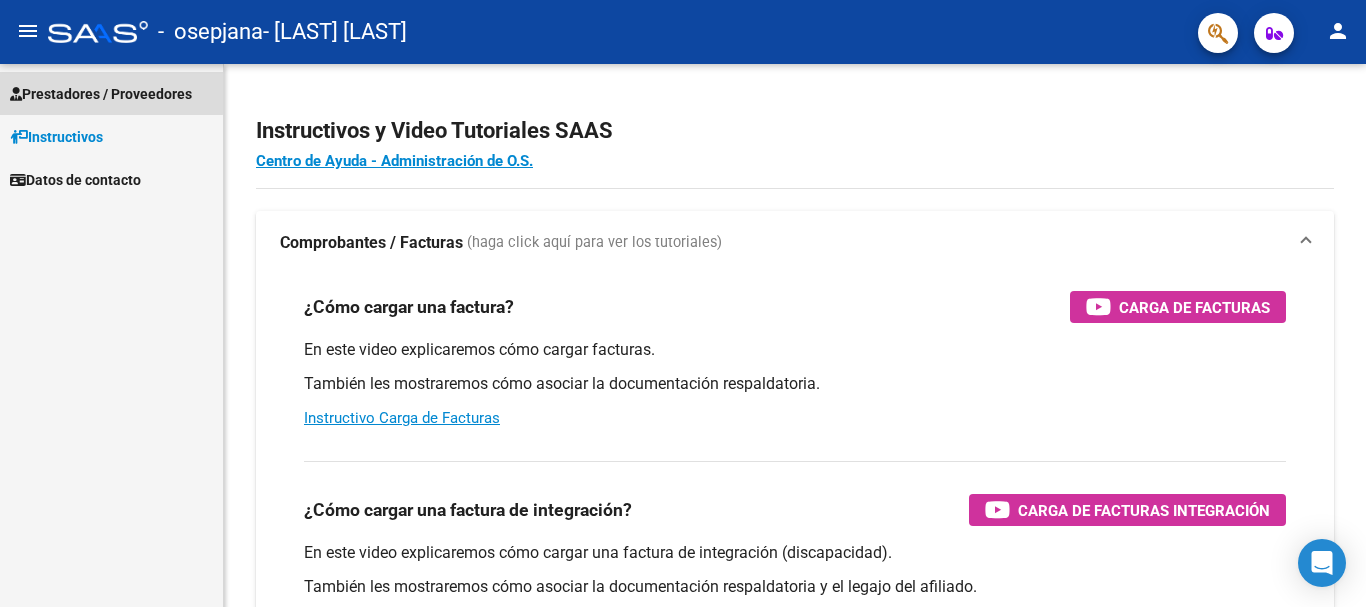 click on "Prestadores / Proveedores" at bounding box center (101, 94) 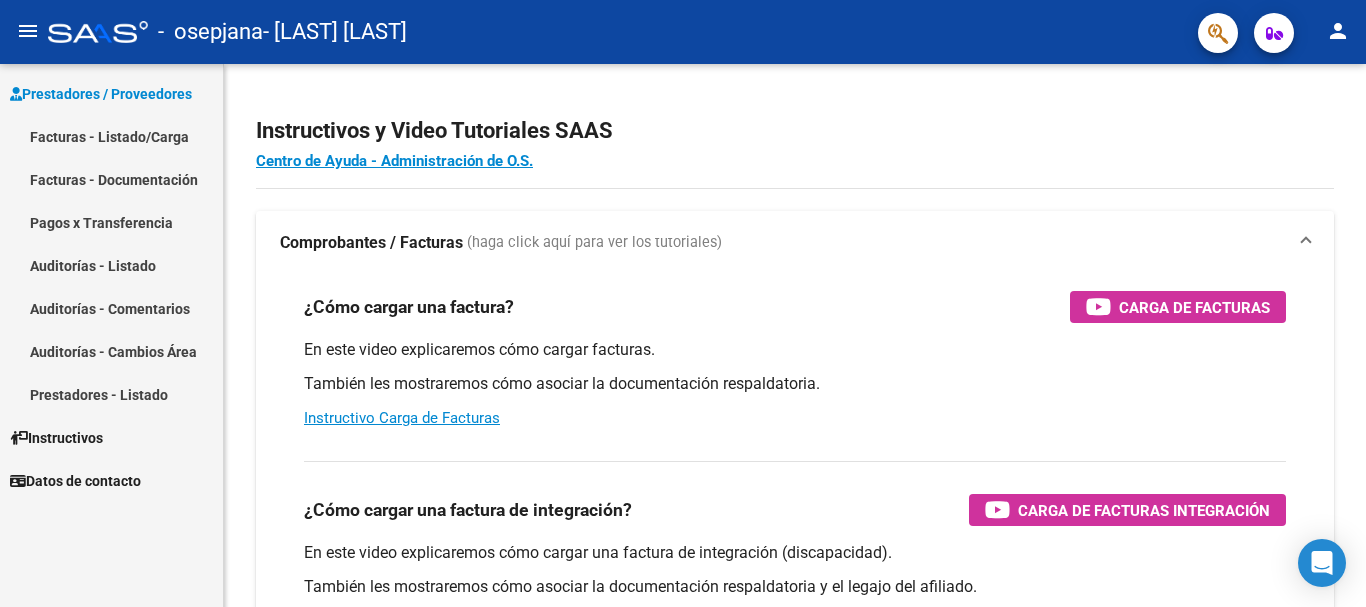 click on "Facturas - Listado/Carga" at bounding box center (111, 136) 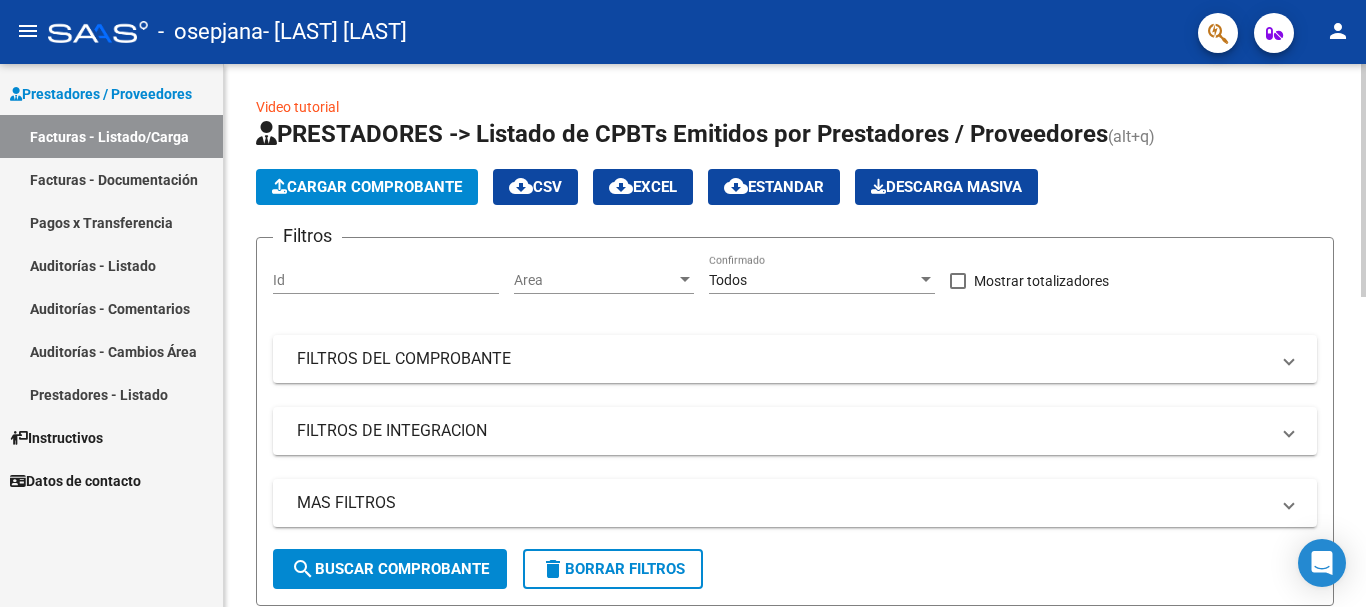 click on "Cargar Comprobante" 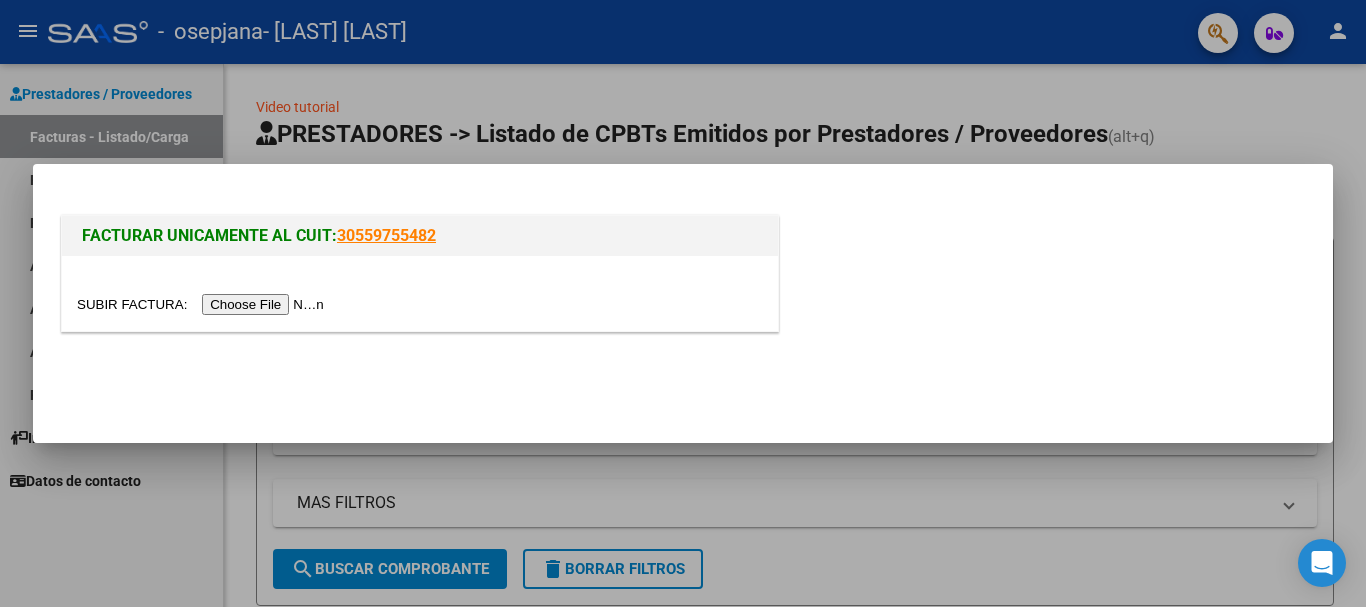 click at bounding box center [203, 304] 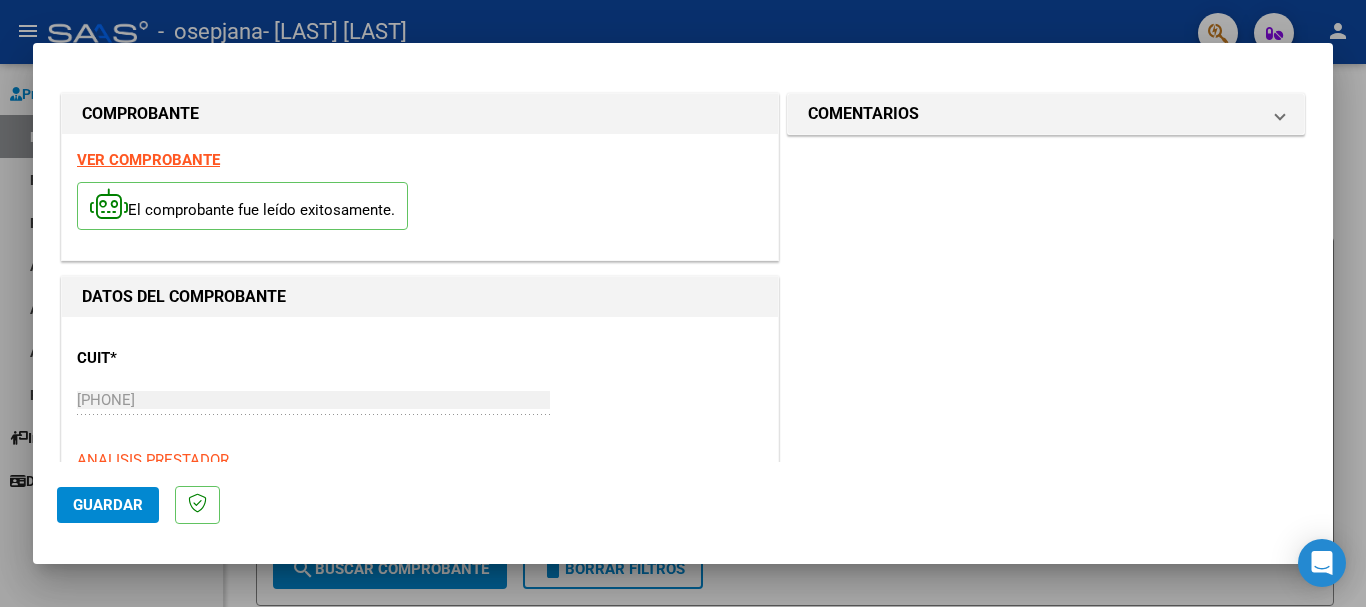 scroll, scrollTop: 200, scrollLeft: 0, axis: vertical 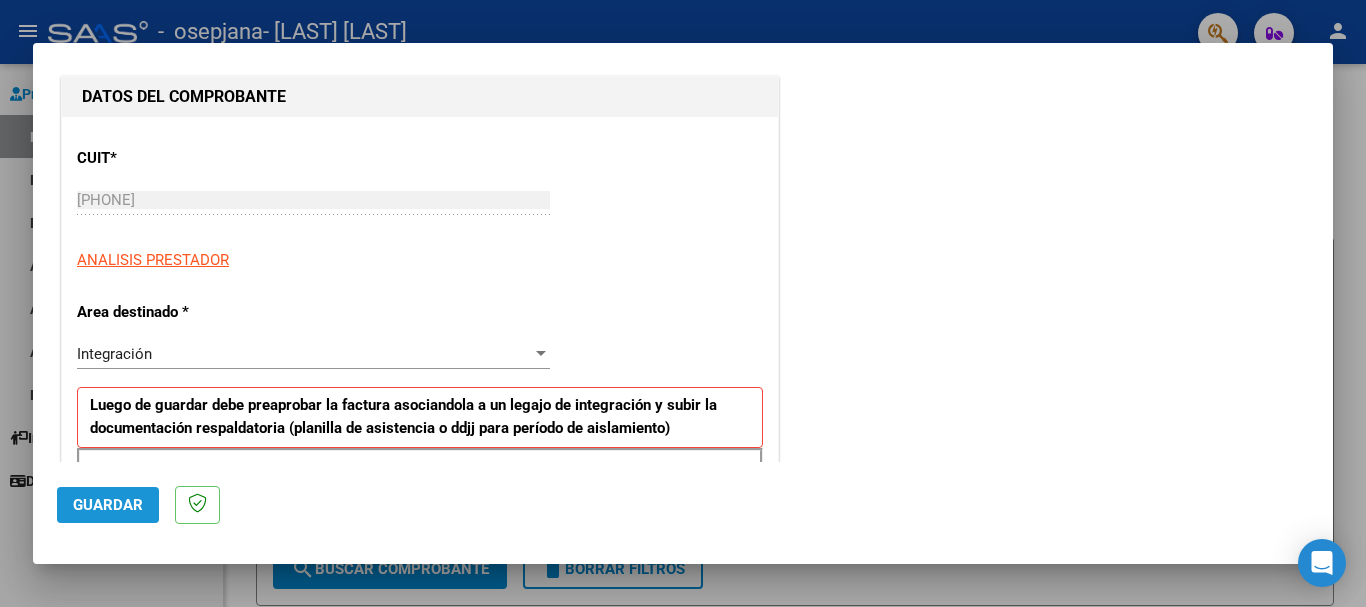 click on "Guardar" 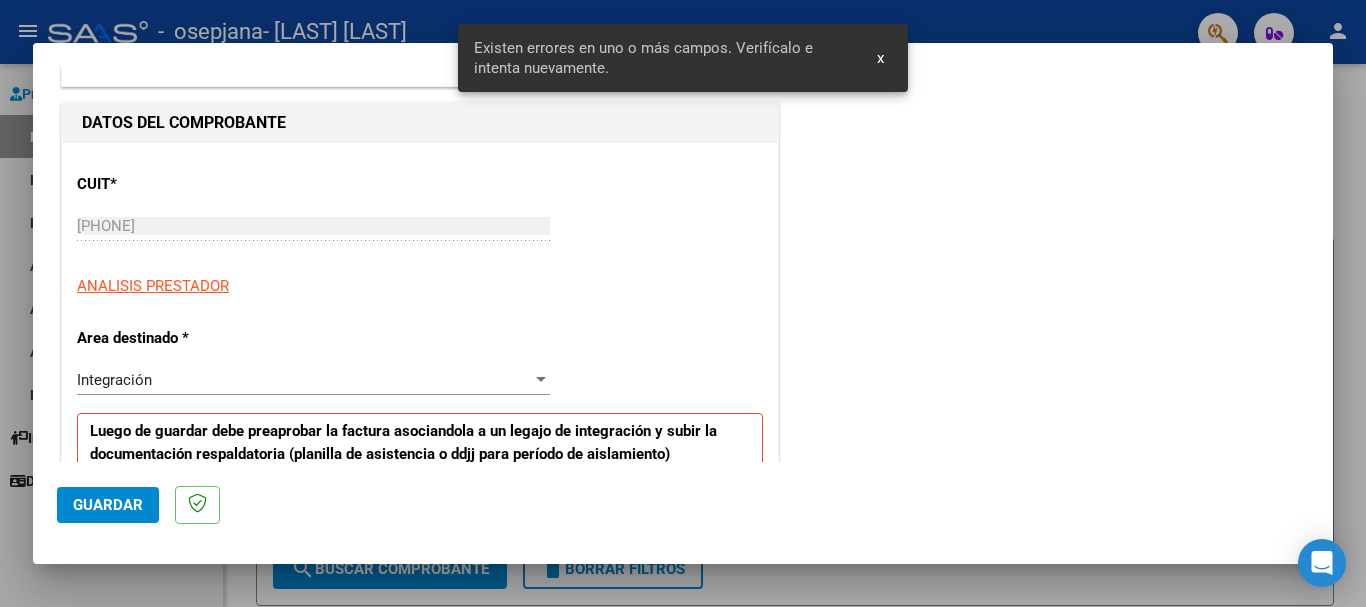 scroll, scrollTop: 0, scrollLeft: 0, axis: both 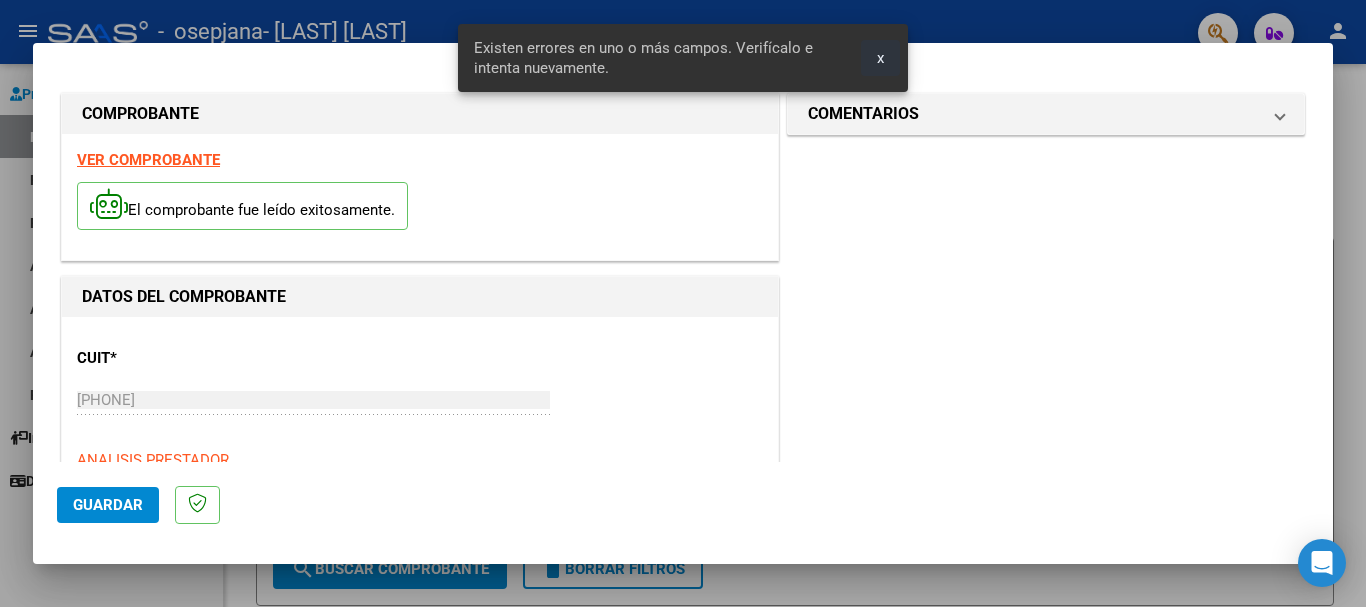 click on "x" at bounding box center (880, 58) 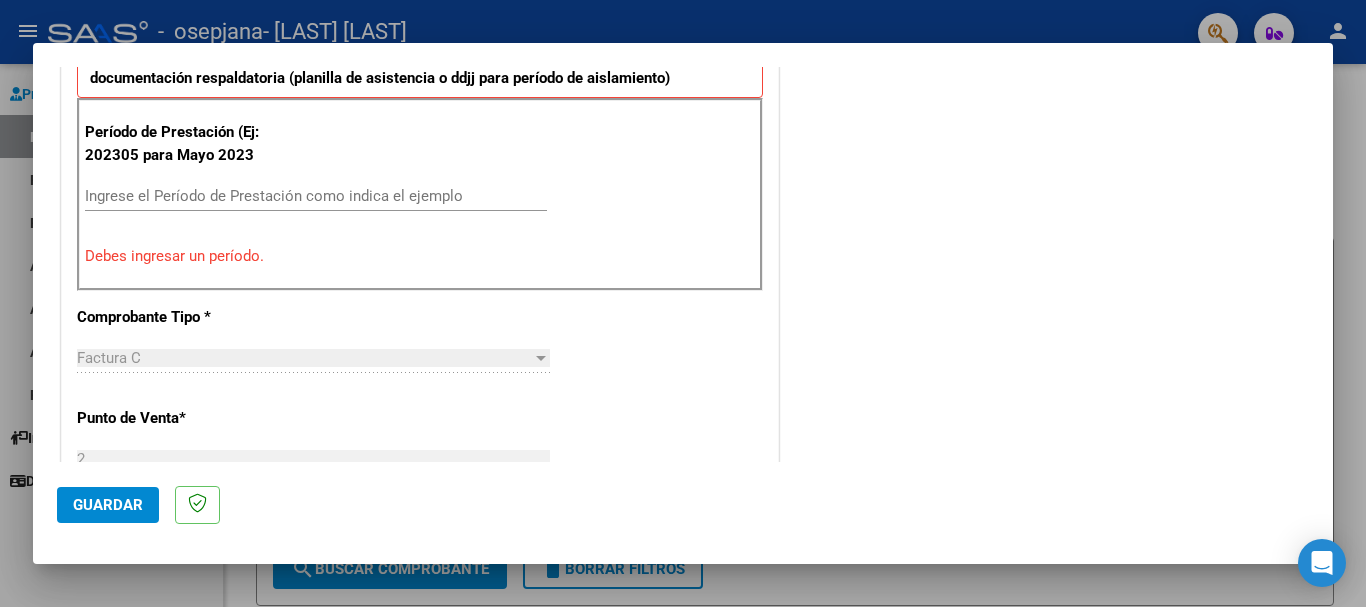 scroll, scrollTop: 600, scrollLeft: 0, axis: vertical 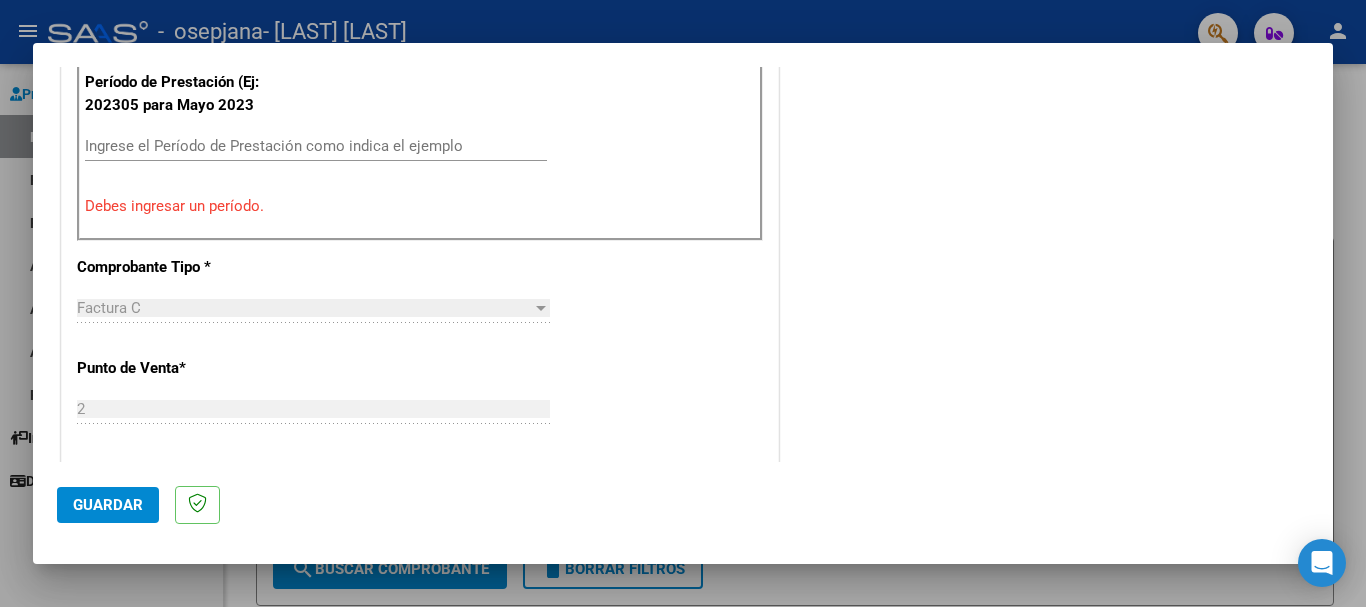 click on "Ingrese el Período de Prestación como indica el ejemplo" at bounding box center (316, 146) 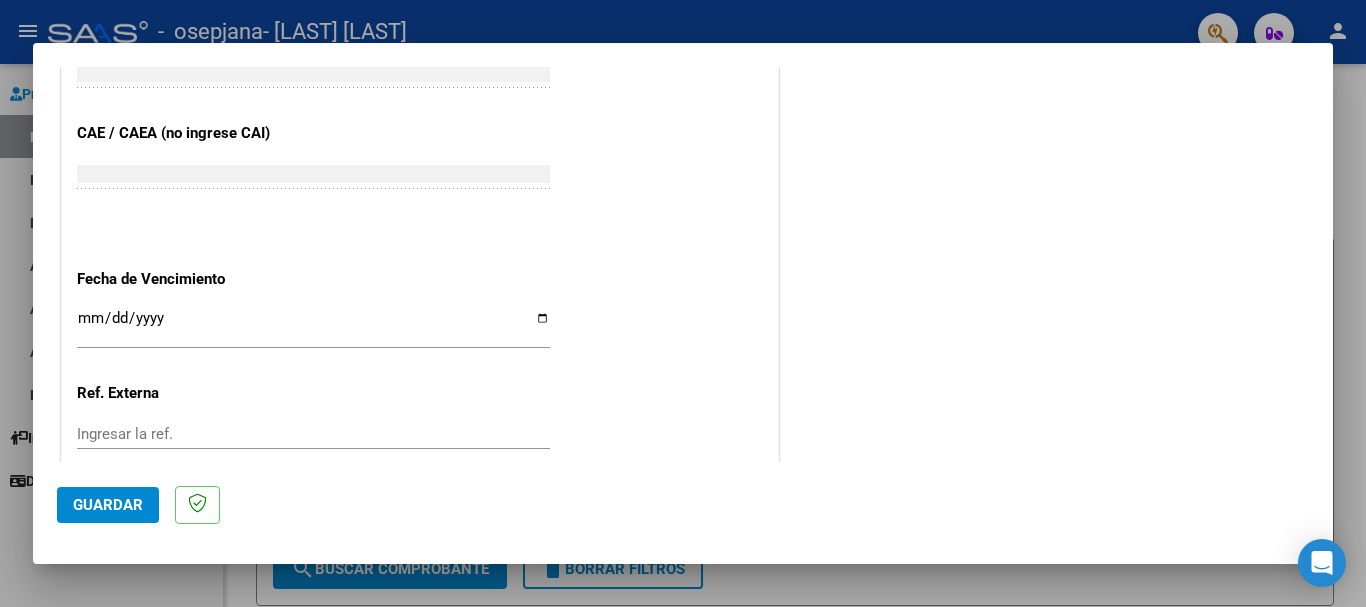 scroll, scrollTop: 1300, scrollLeft: 0, axis: vertical 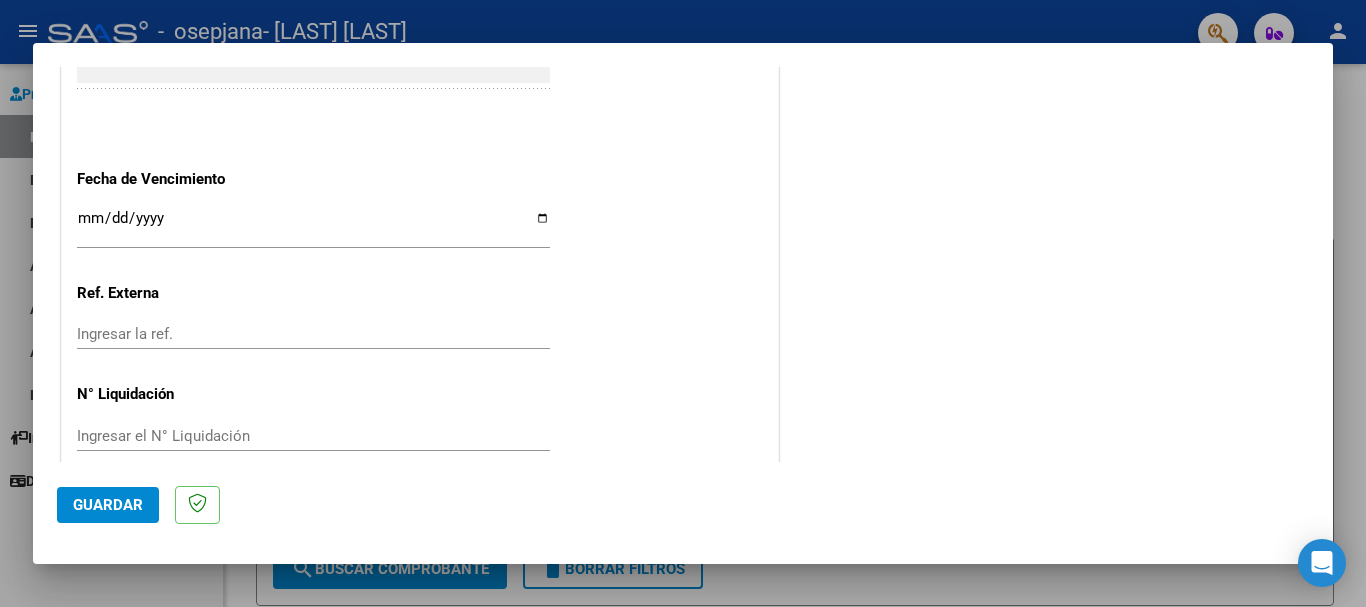 type on "202507" 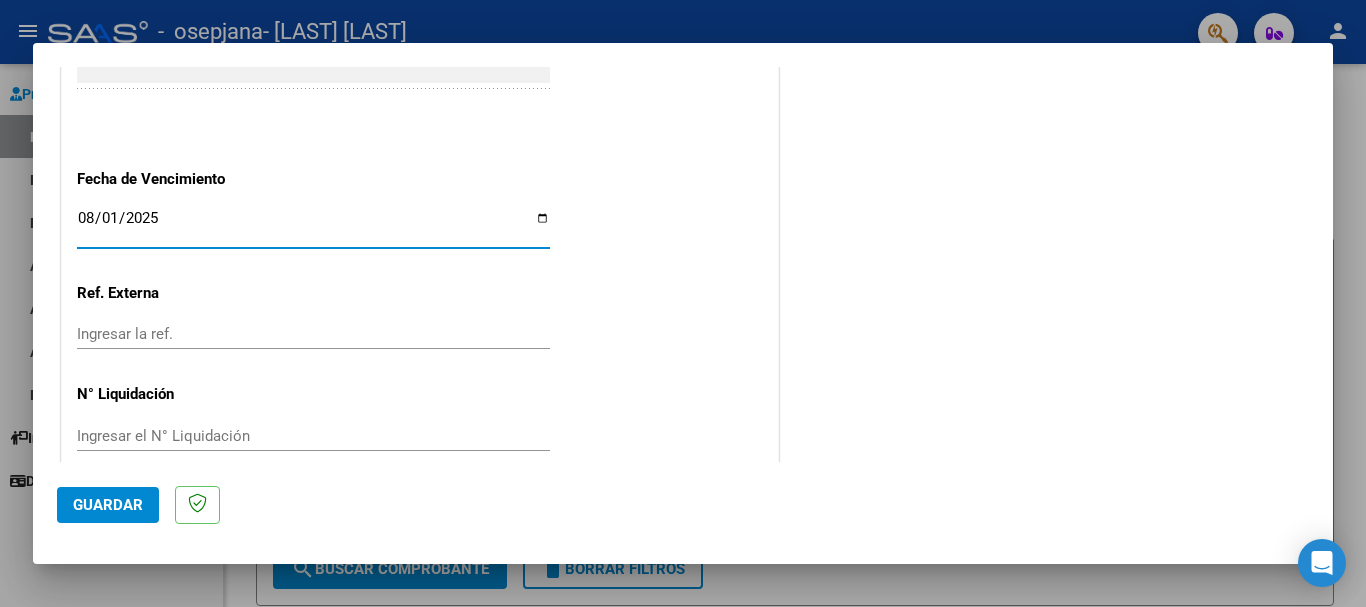 type on "2025-08-01" 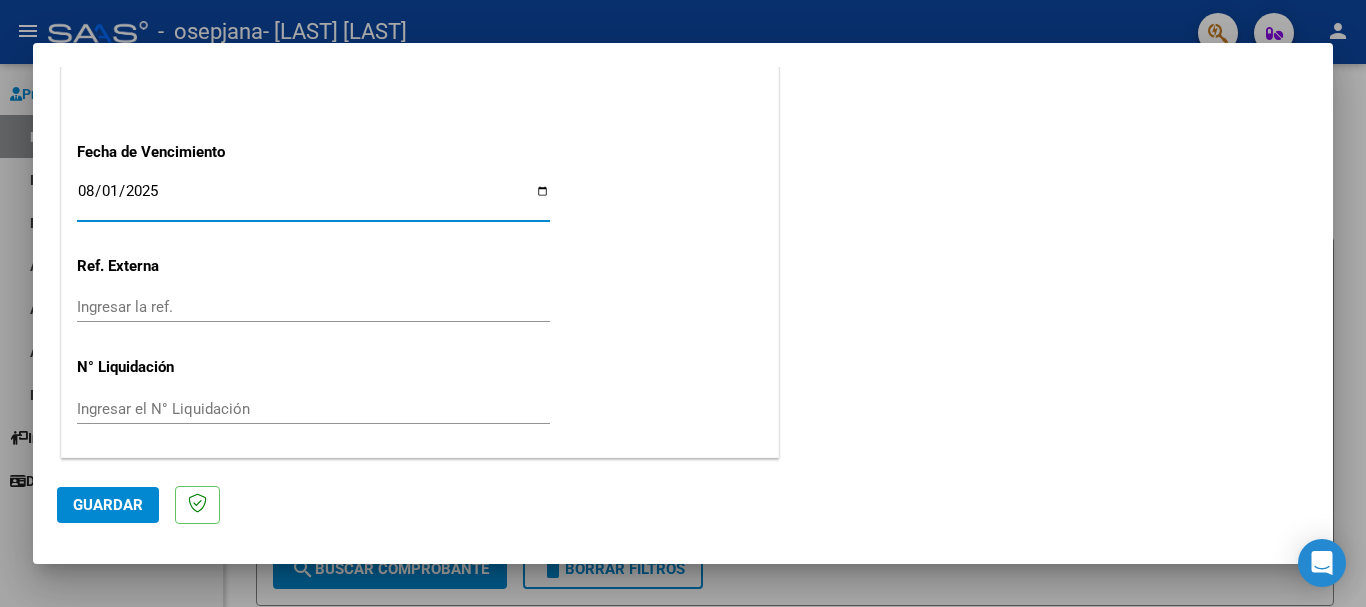 click on "Guardar" 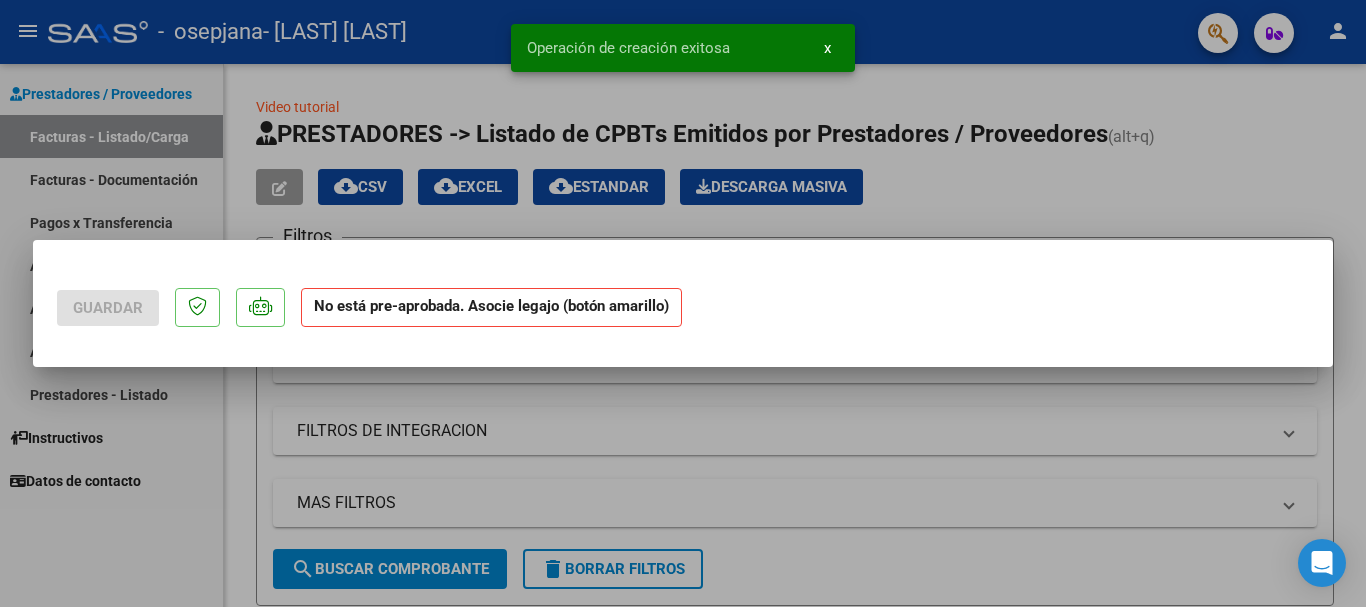 scroll, scrollTop: 0, scrollLeft: 0, axis: both 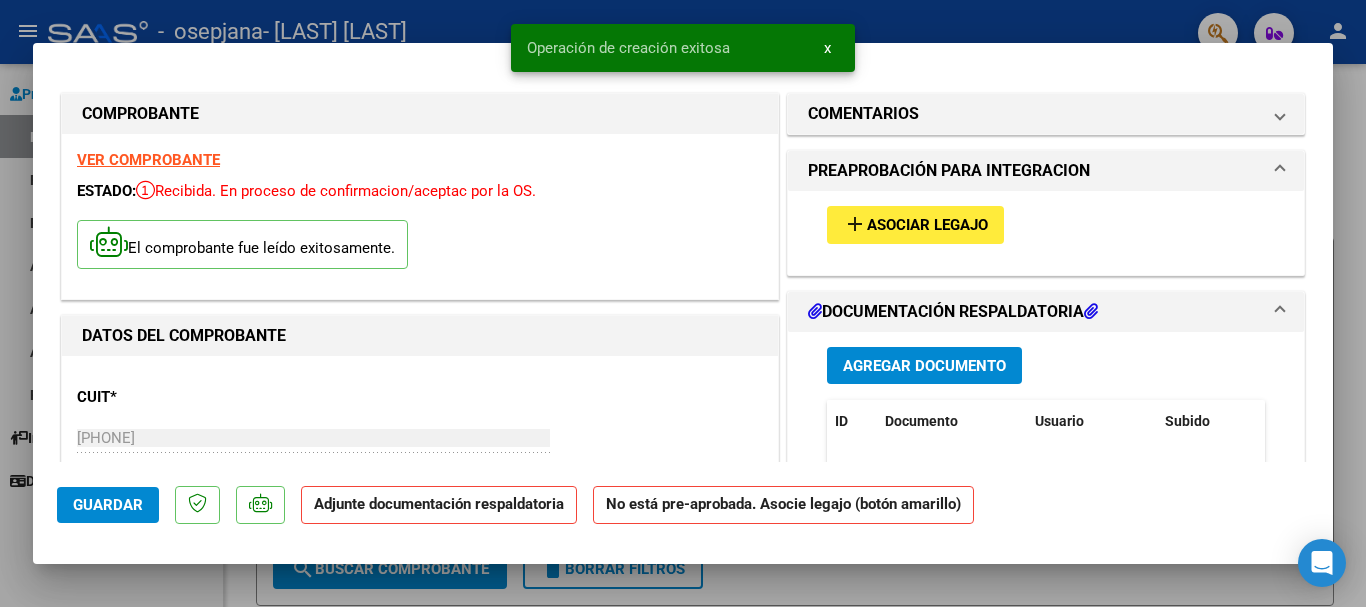 click on "add Asociar Legajo" at bounding box center [915, 224] 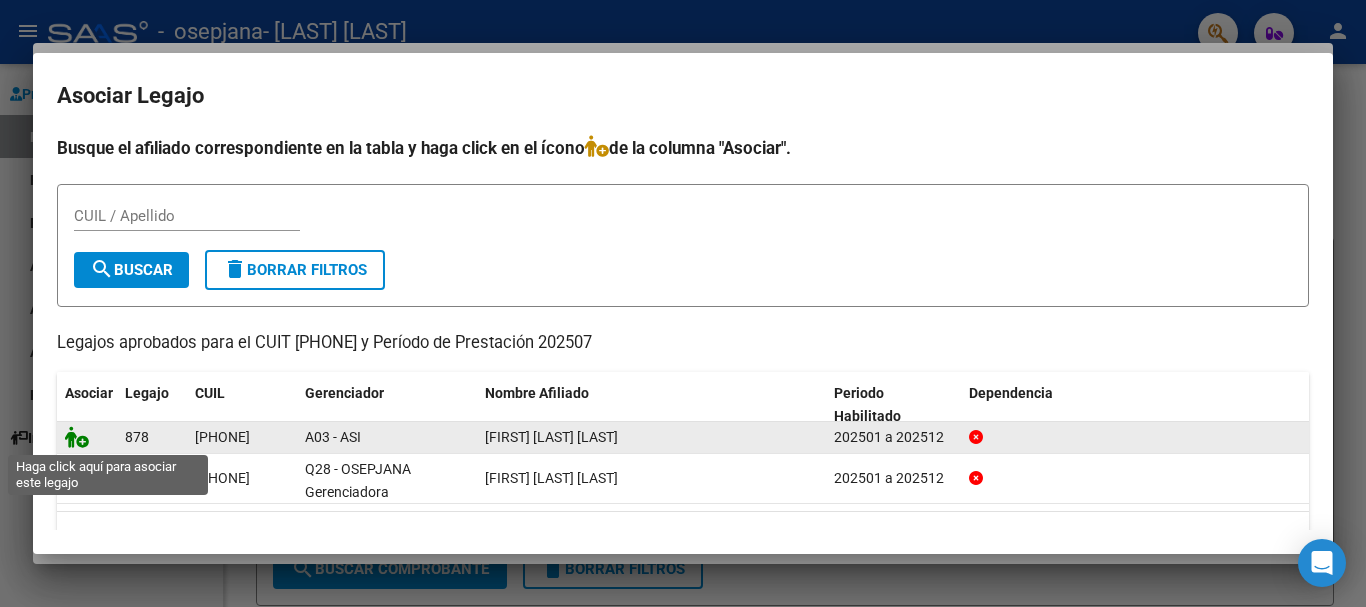 click 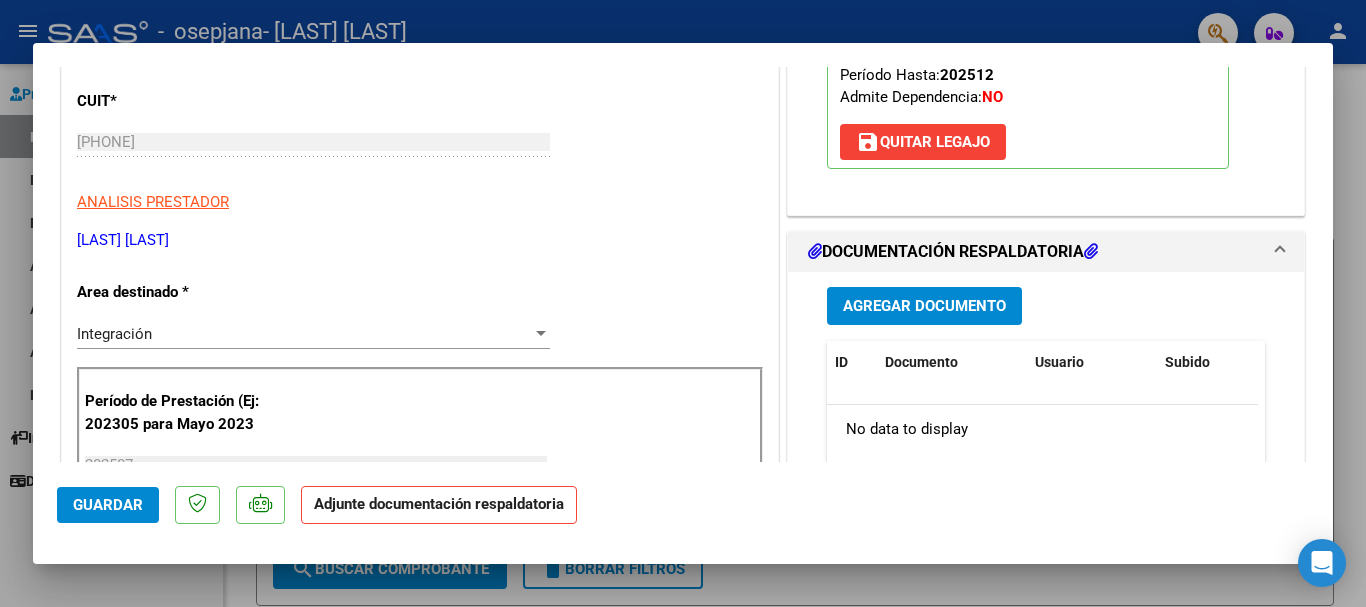 scroll, scrollTop: 400, scrollLeft: 0, axis: vertical 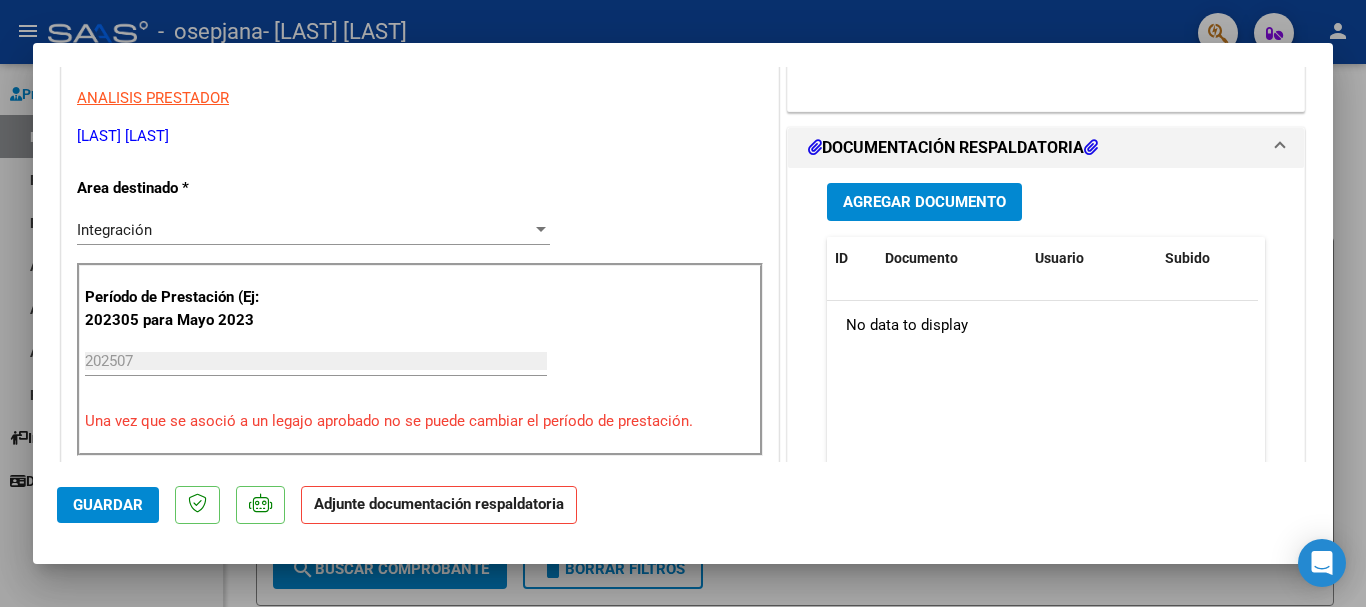 click on "Agregar Documento" at bounding box center (924, 203) 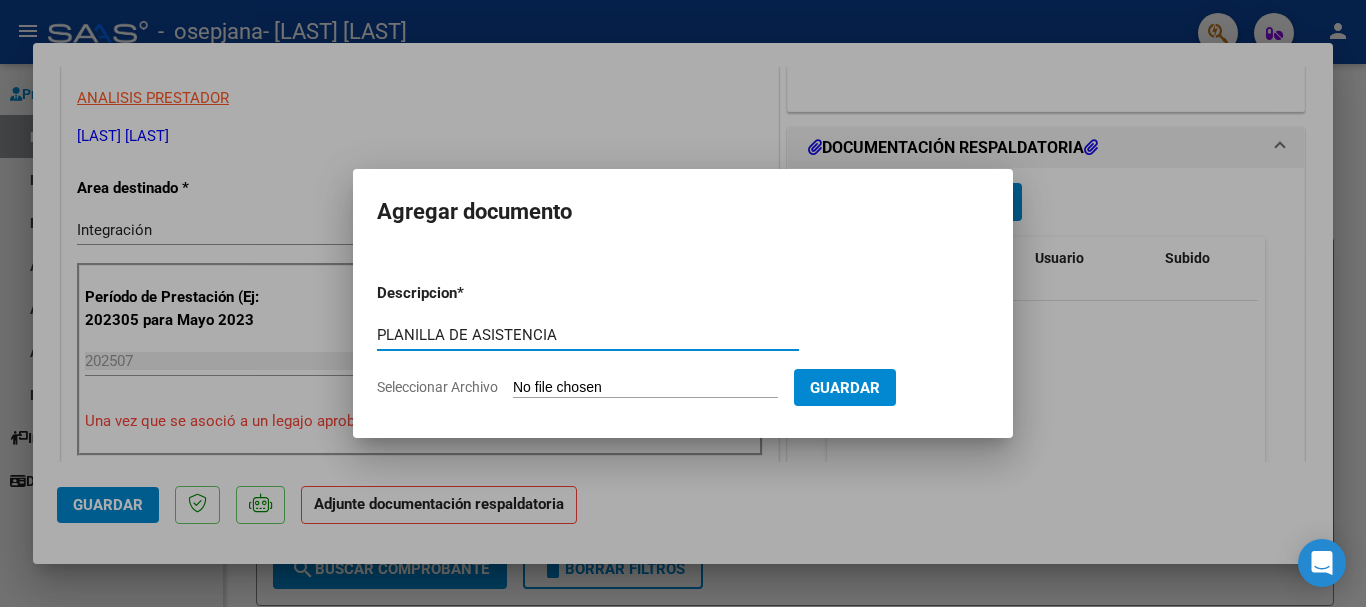 type on "PLANILLA DE ASISTENCIA" 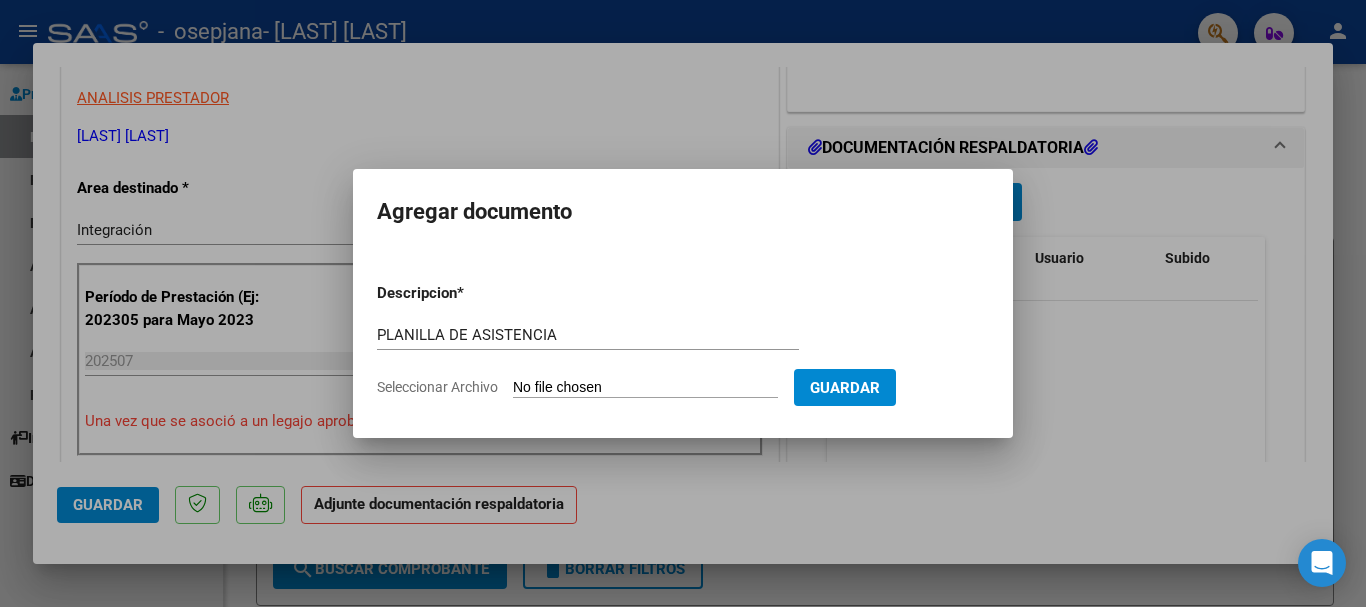 type on "C:\fakepath\PLANILLA ASISTENCIA.pdf" 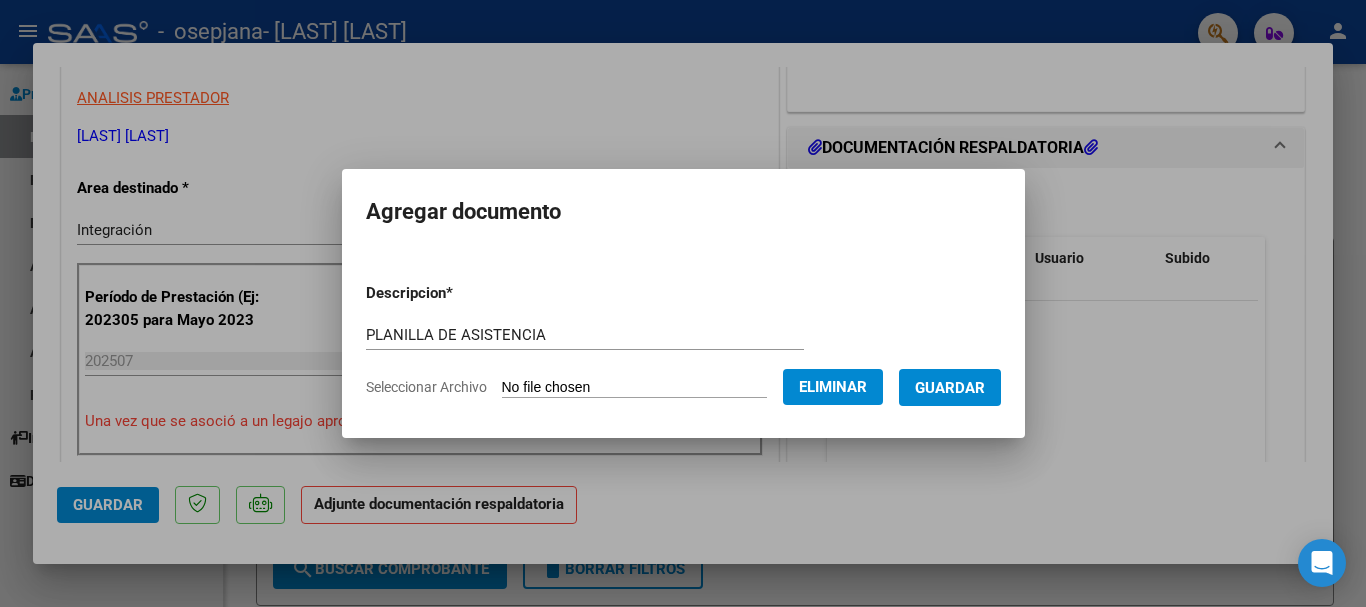 click on "Guardar" at bounding box center [950, 388] 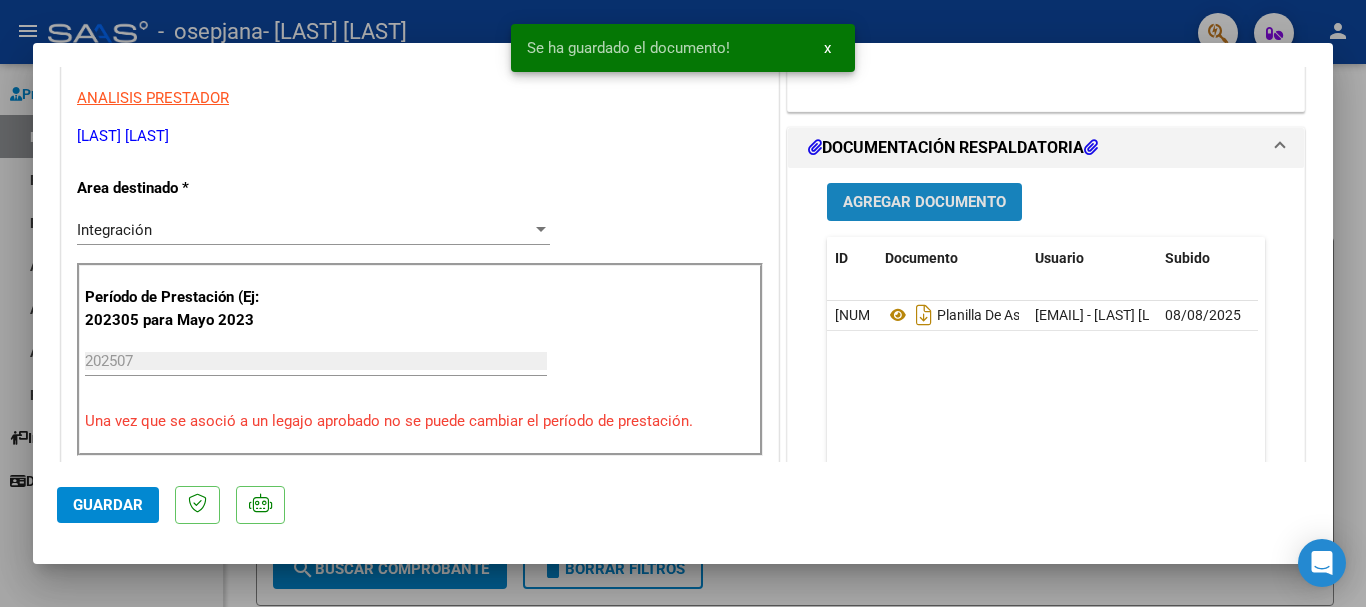 click on "Agregar Documento" at bounding box center [924, 201] 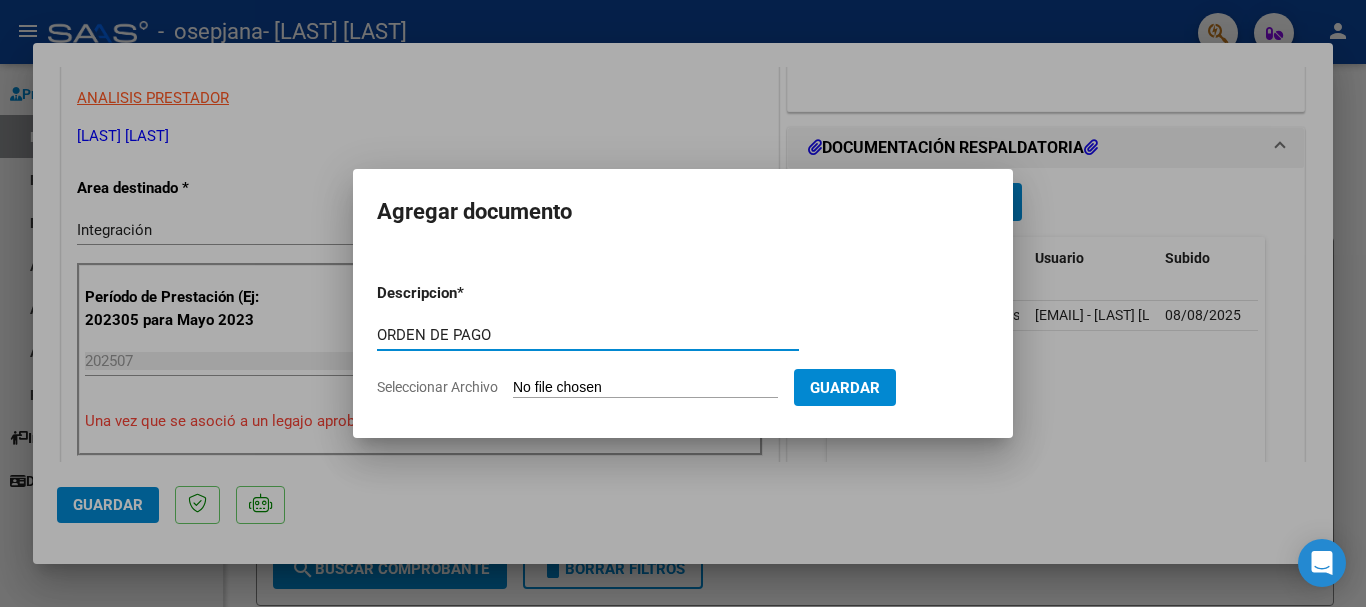 type on "ORDEN DE PAGO" 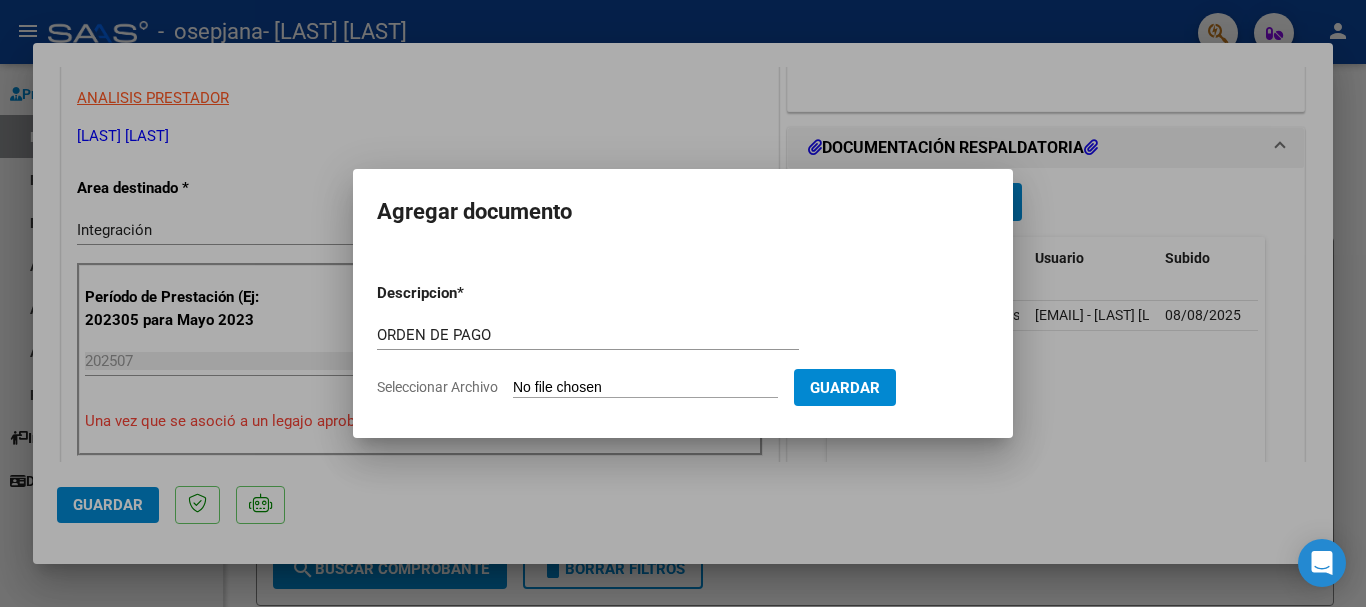 type on "C:\fakepath\ORDEN DE PAGO.pdf" 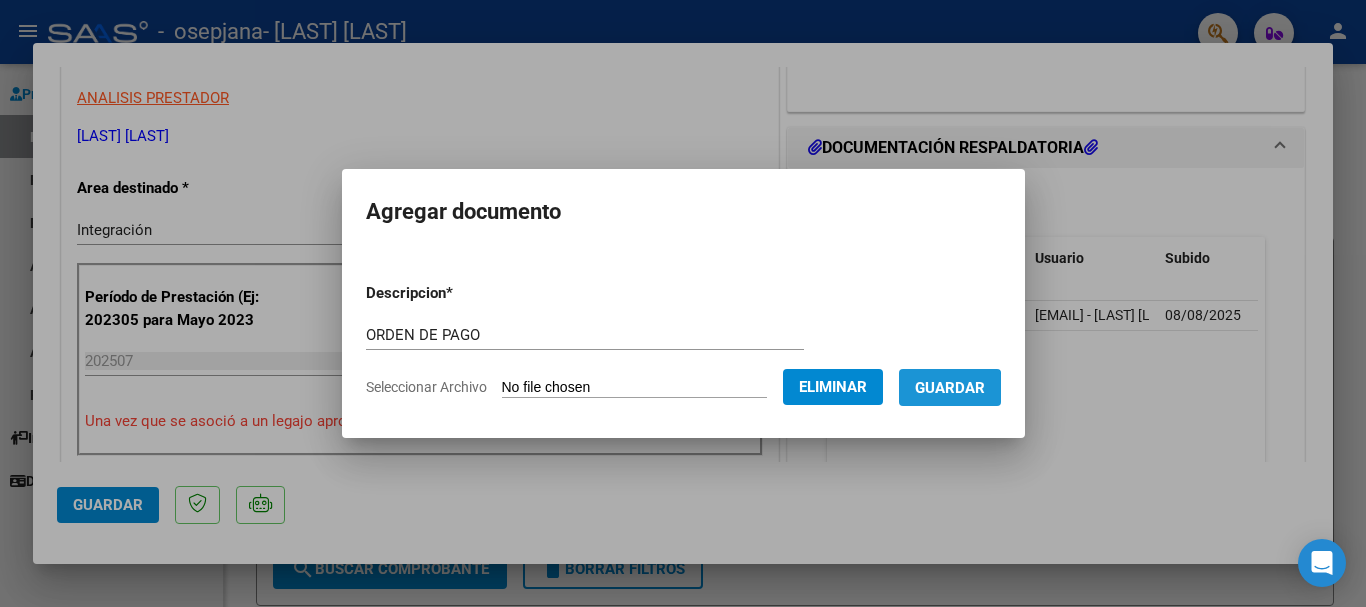 click on "Guardar" at bounding box center [950, 388] 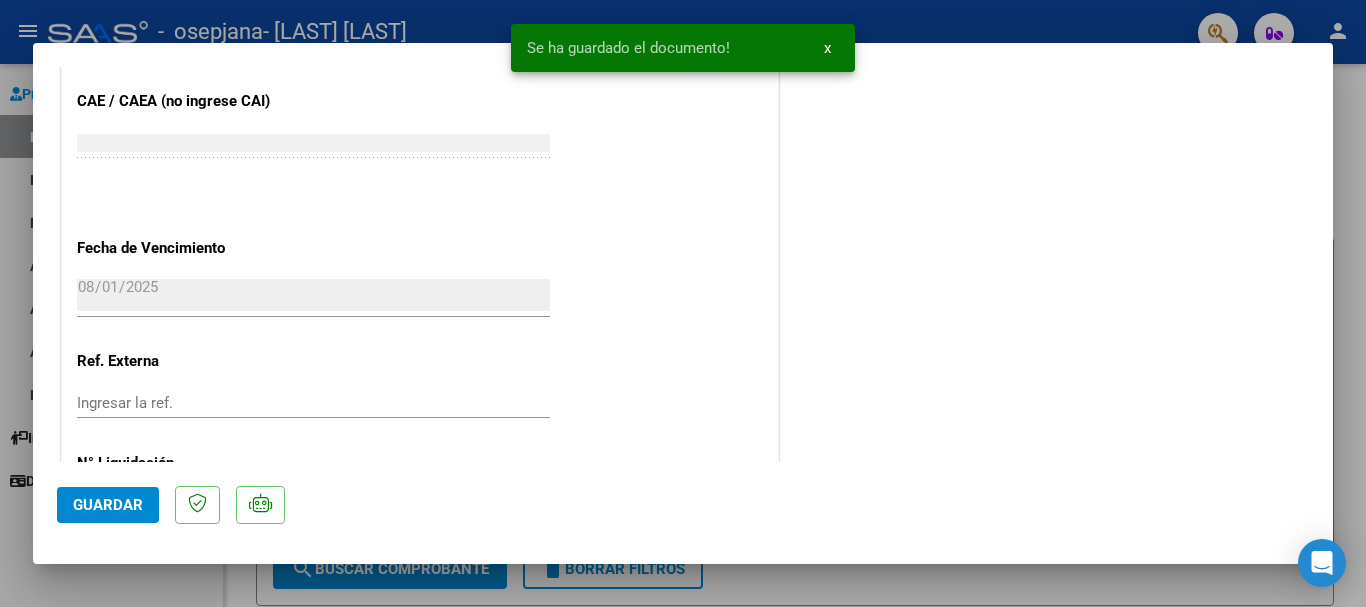scroll, scrollTop: 1395, scrollLeft: 0, axis: vertical 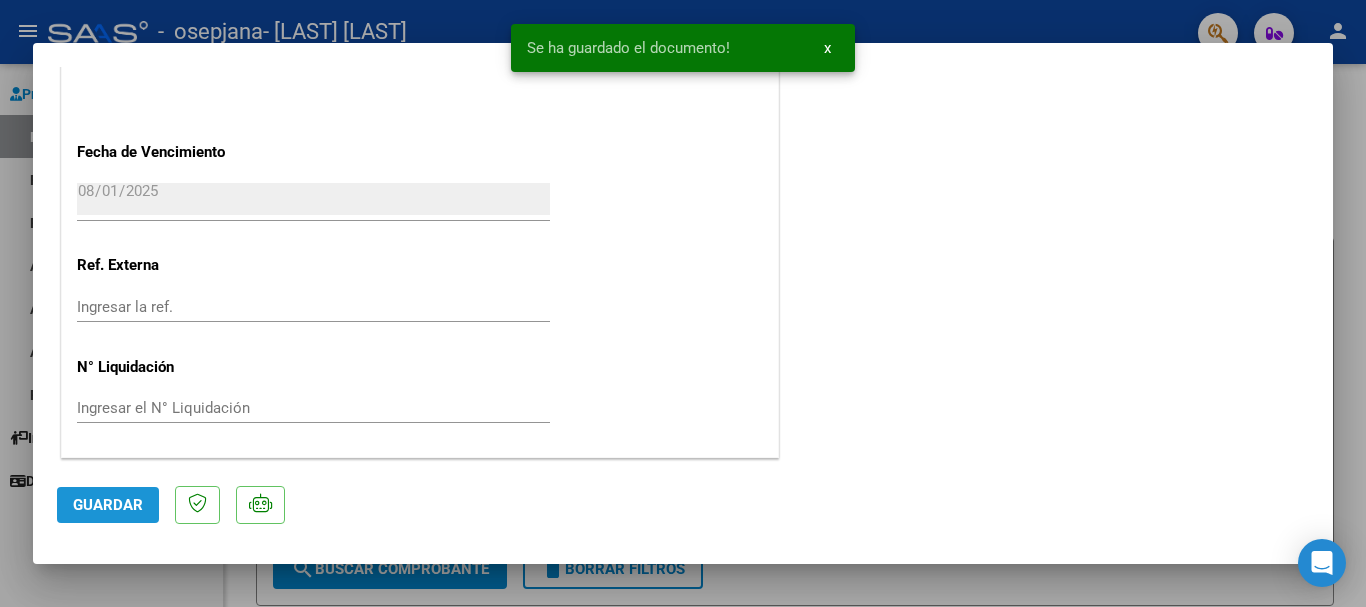 click on "Guardar" 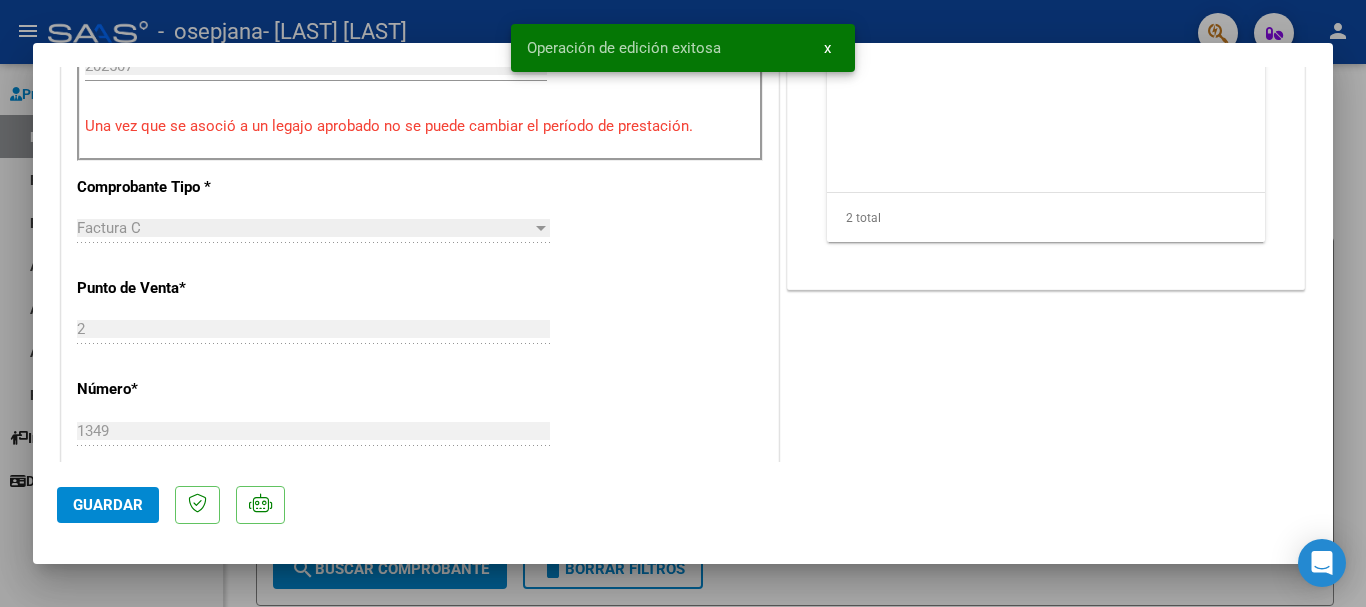 scroll, scrollTop: 0, scrollLeft: 0, axis: both 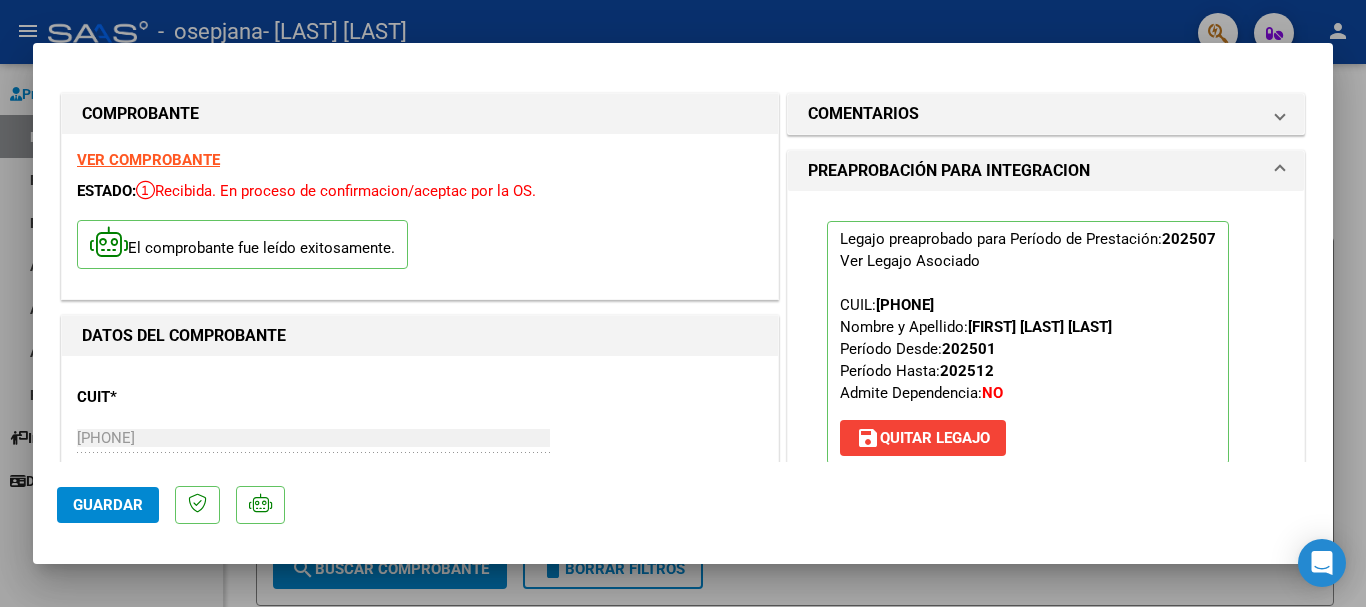 click at bounding box center (683, 303) 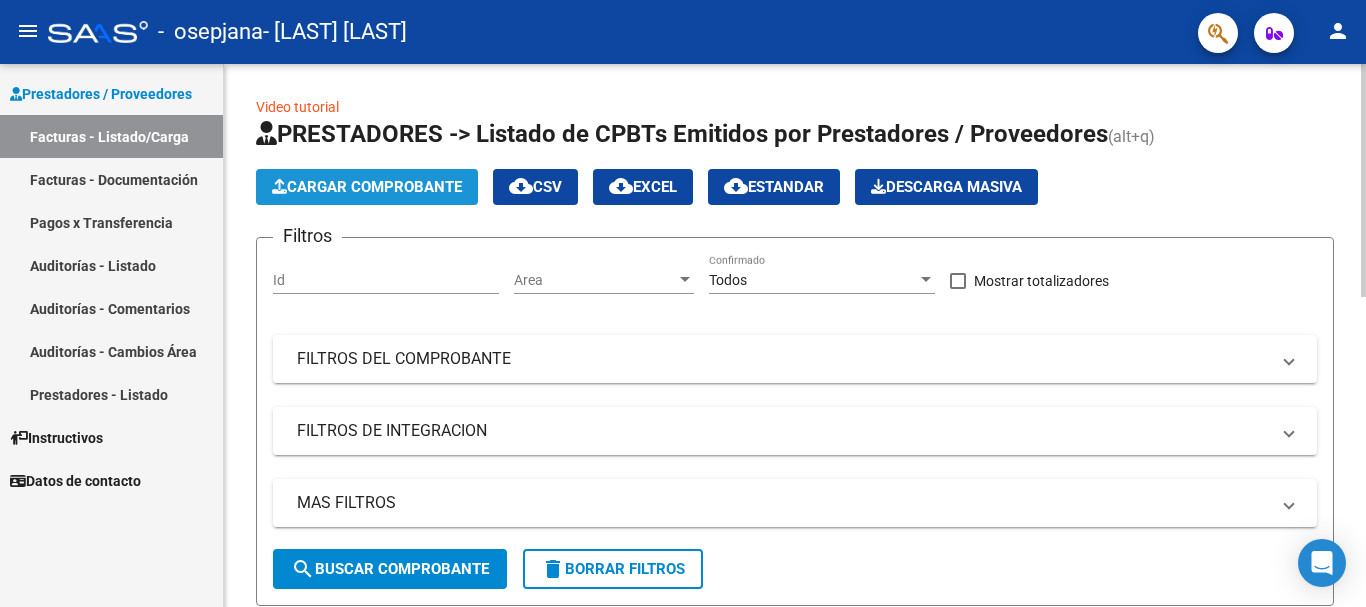 click on "Cargar Comprobante" 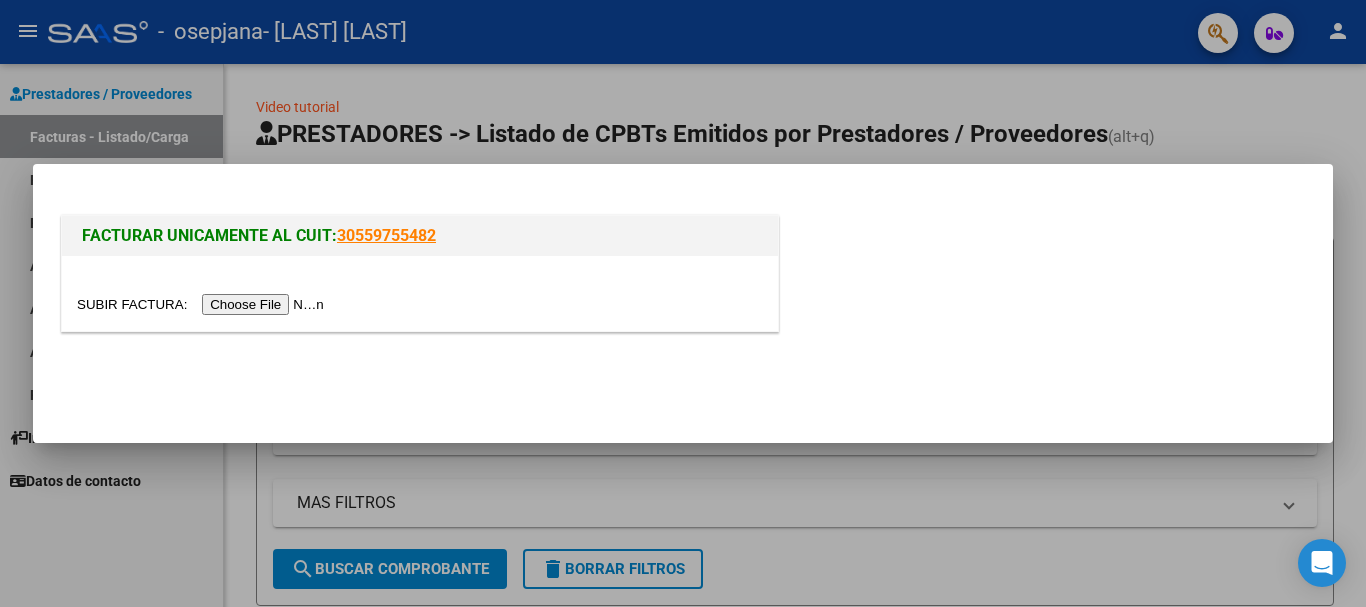 click at bounding box center (203, 304) 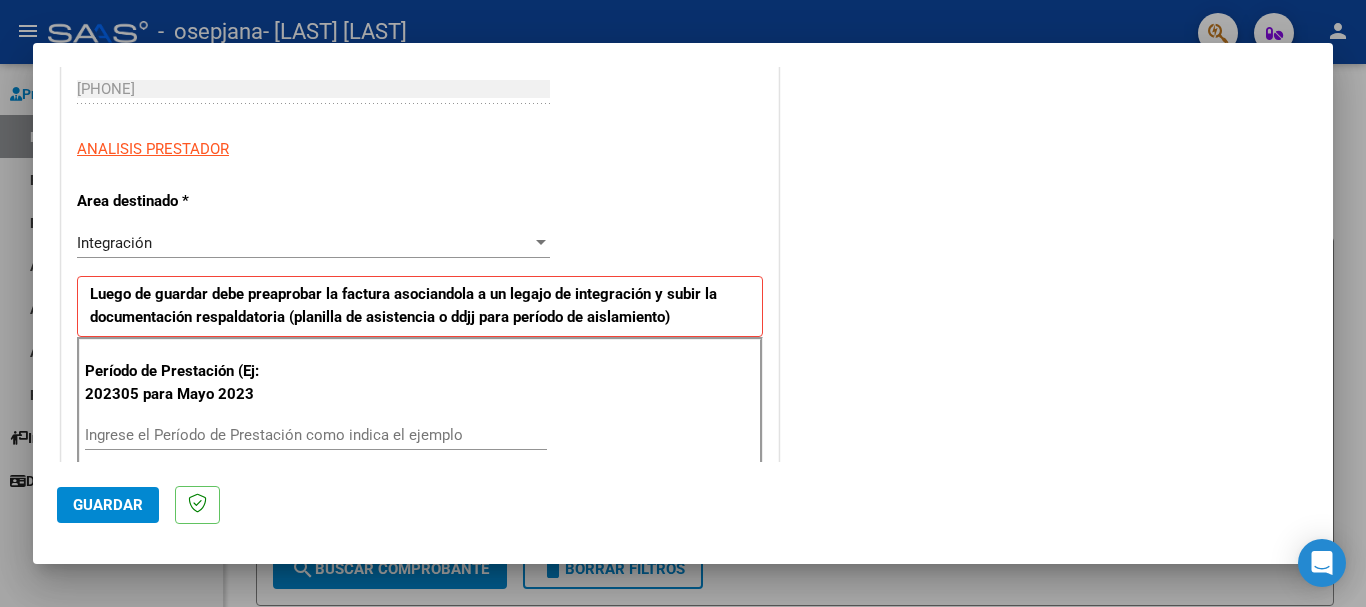 scroll, scrollTop: 400, scrollLeft: 0, axis: vertical 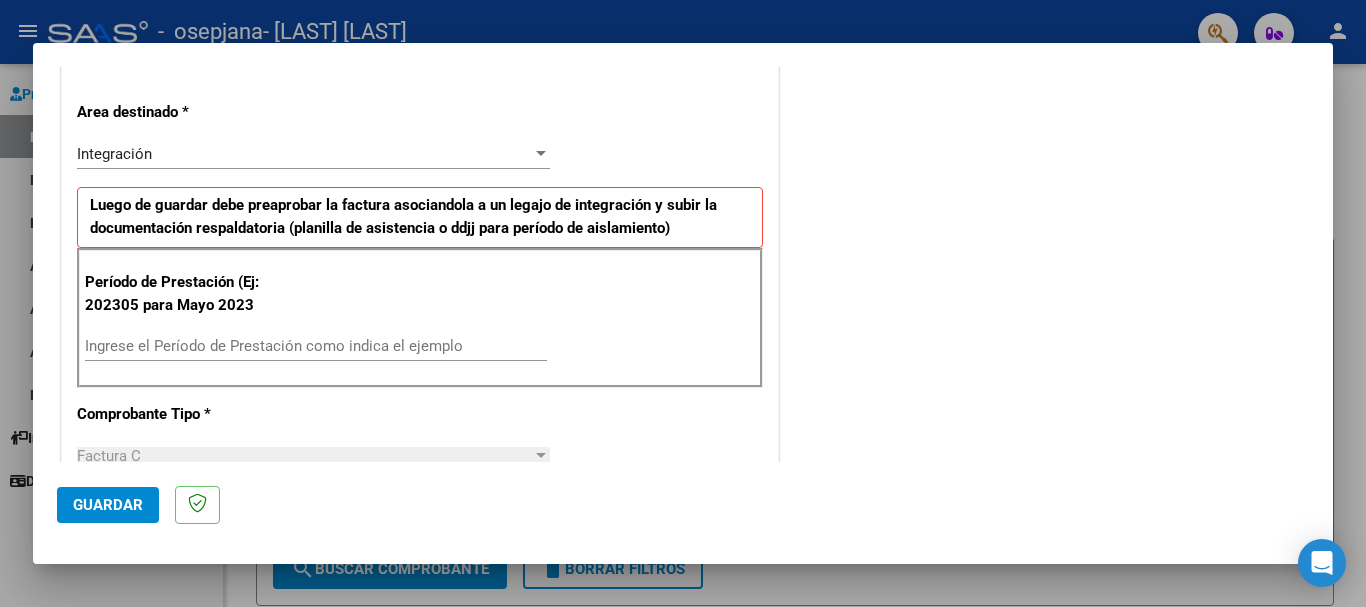 click on "Ingrese el Período de Prestación como indica el ejemplo" at bounding box center (316, 346) 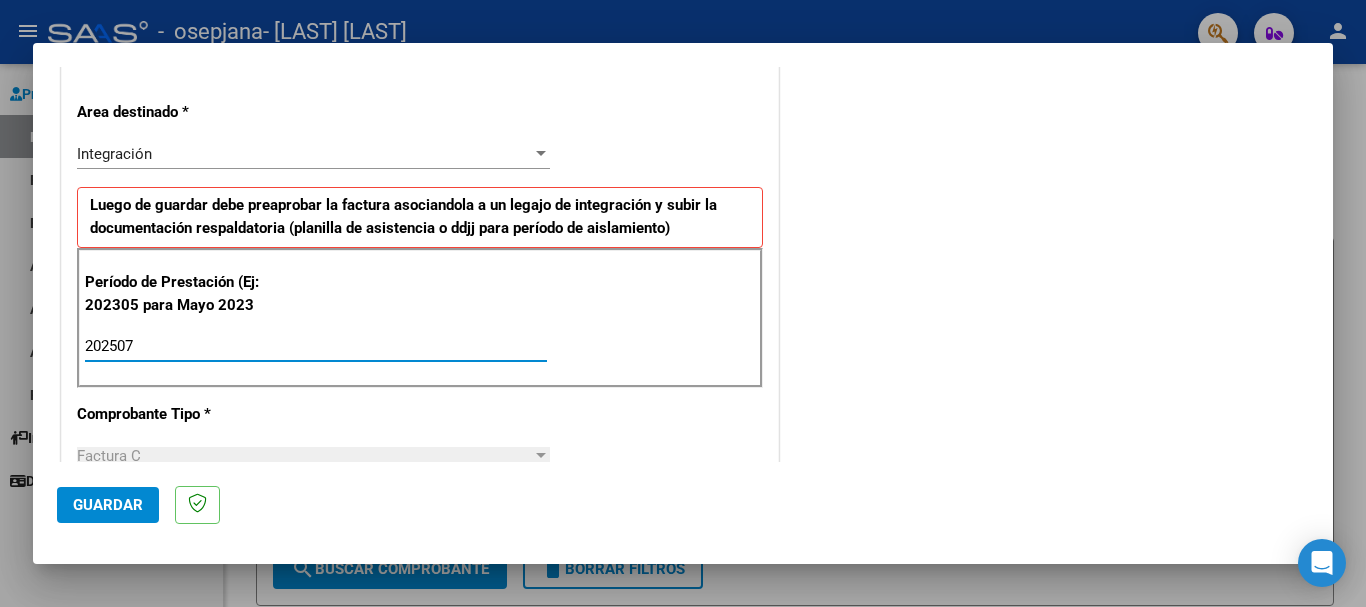 type on "202507" 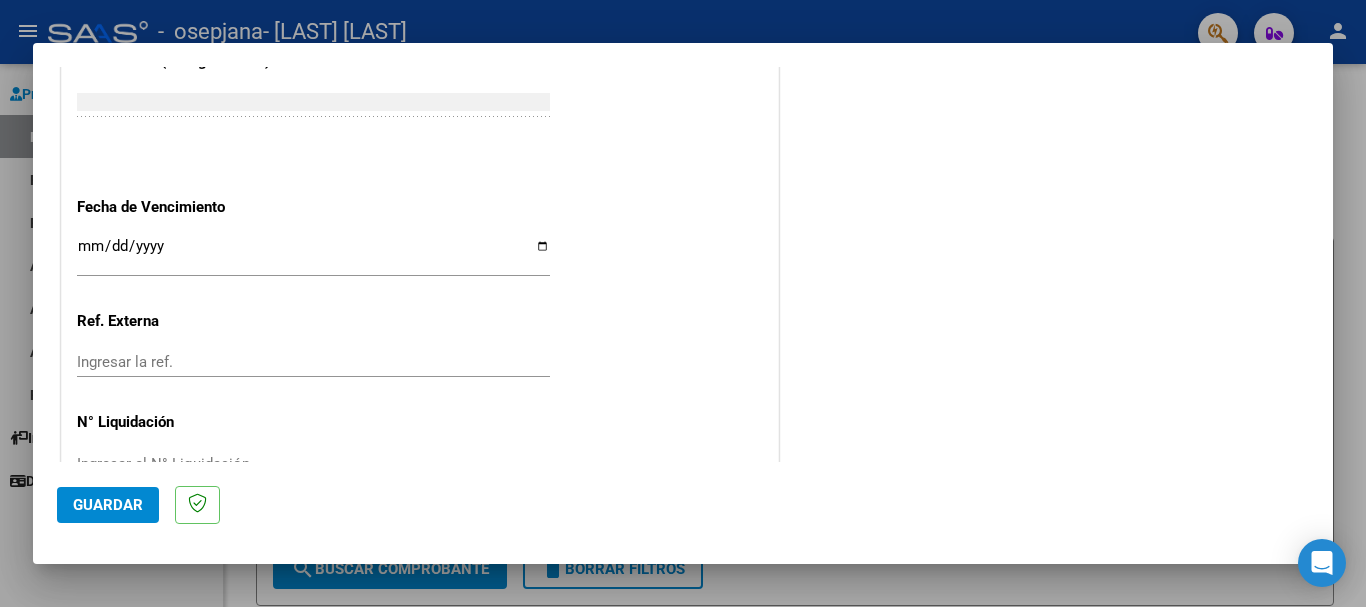 scroll, scrollTop: 1327, scrollLeft: 0, axis: vertical 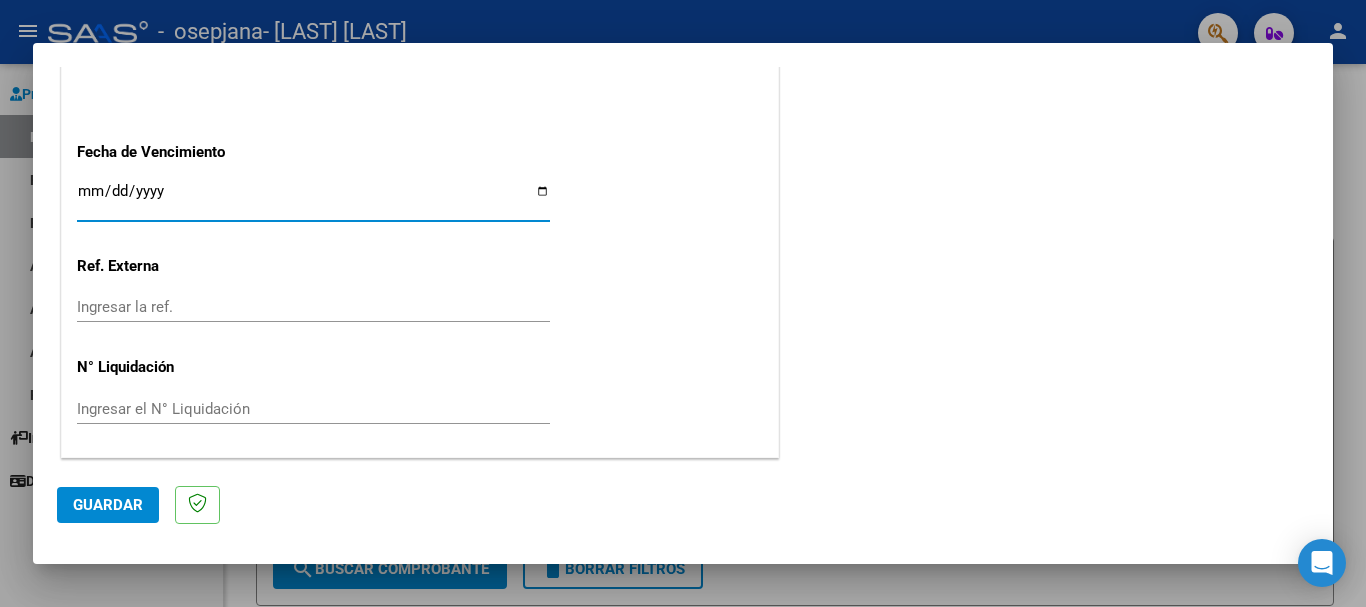 click on "Ingresar la fecha" at bounding box center (313, 199) 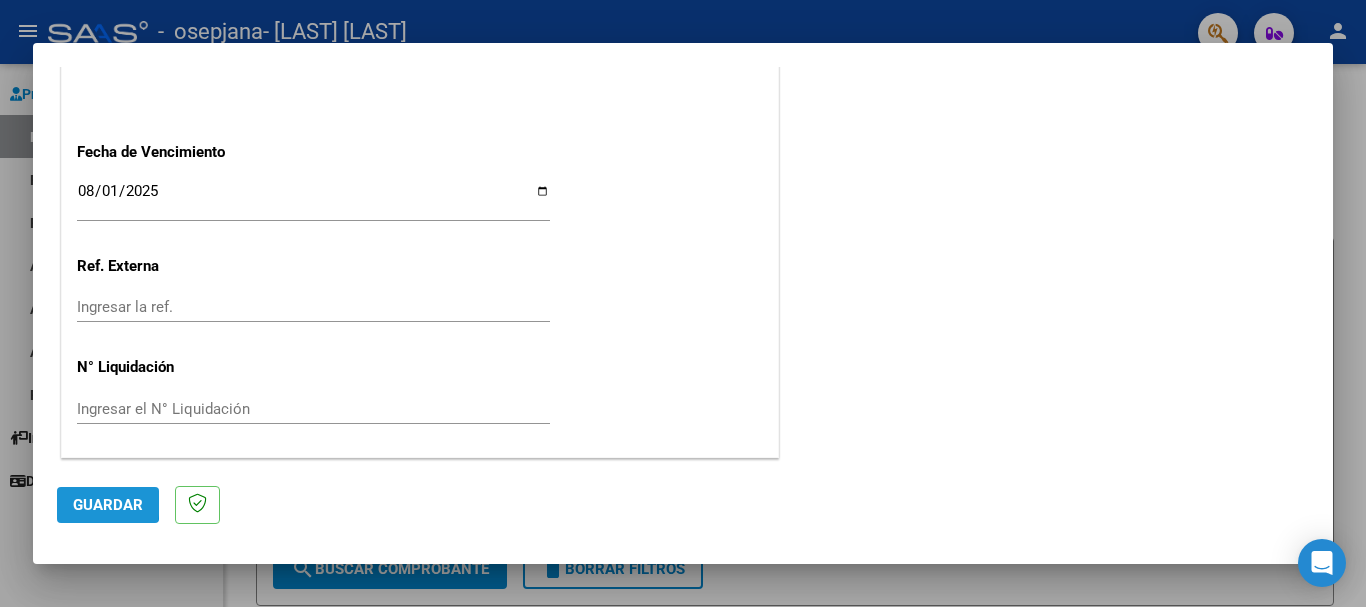 click on "Guardar" 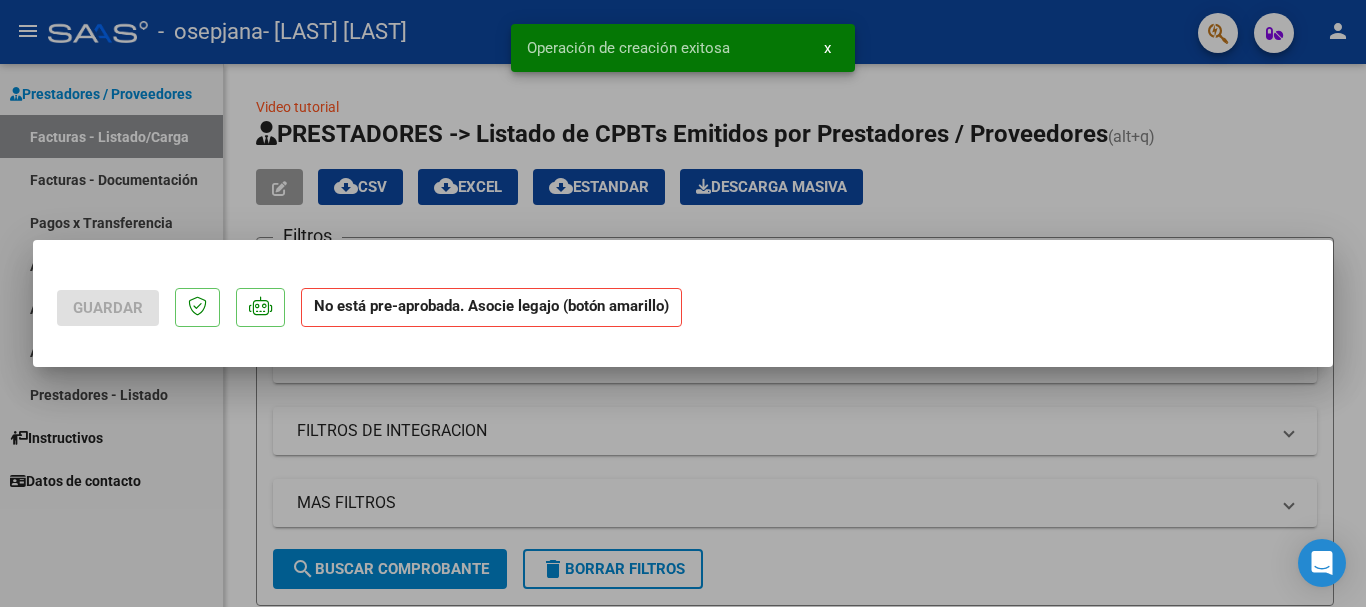 scroll, scrollTop: 0, scrollLeft: 0, axis: both 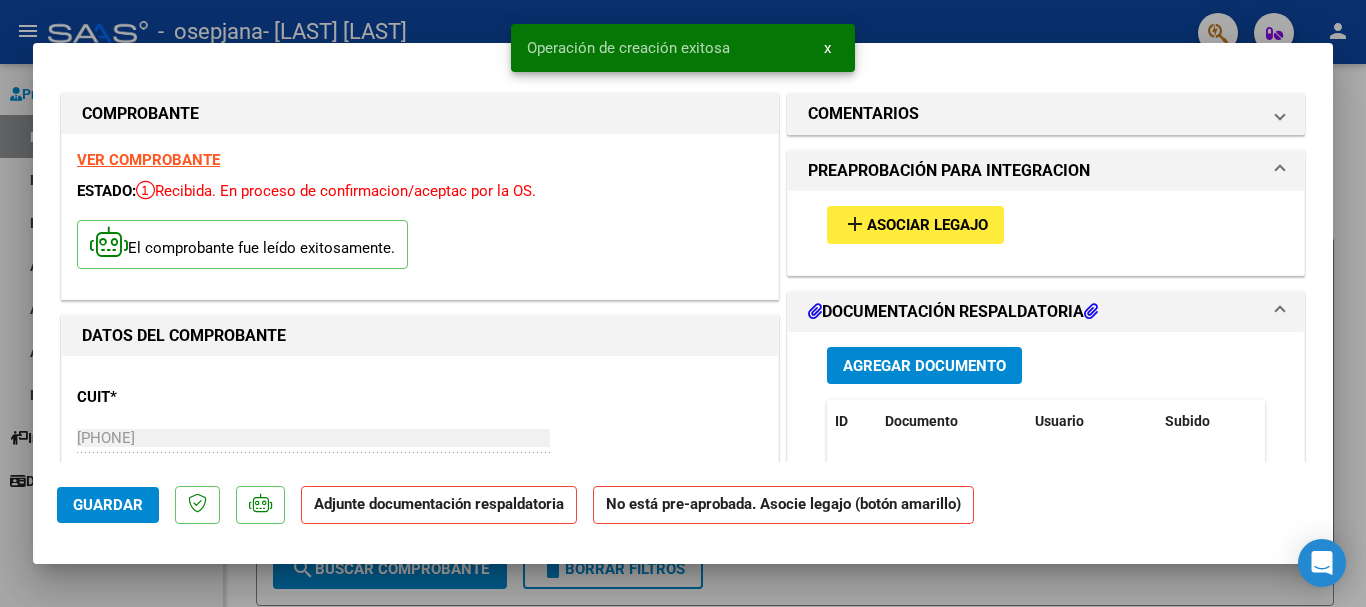 click on "Asociar Legajo" at bounding box center (927, 226) 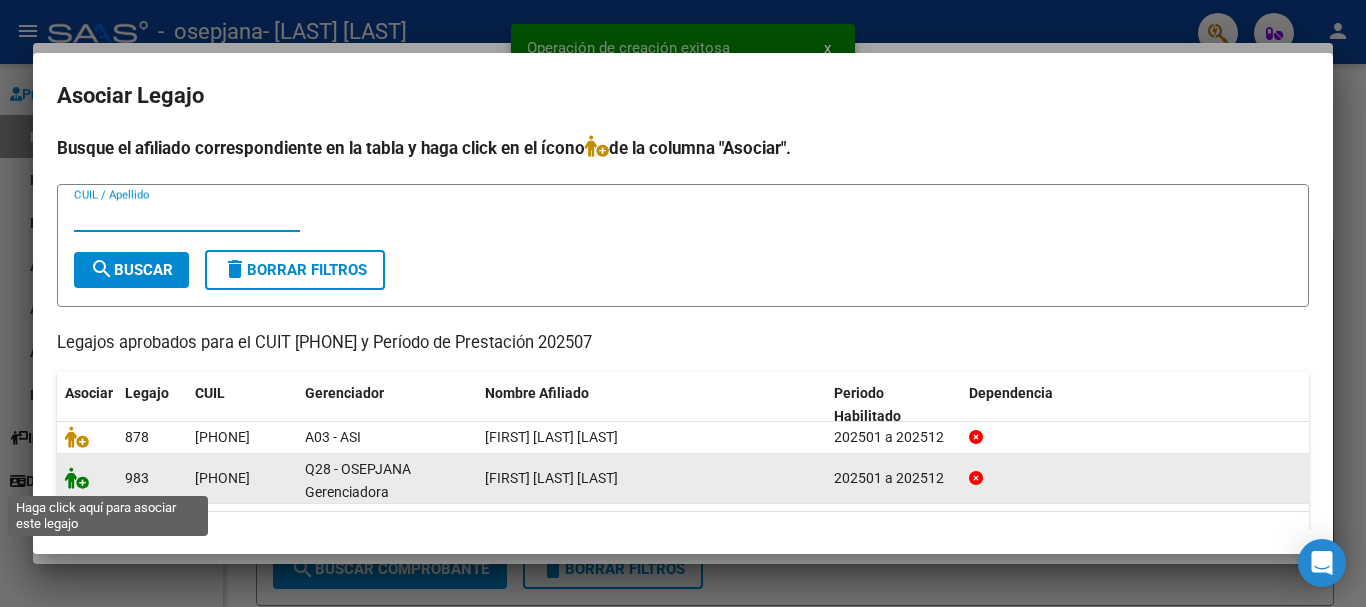 click 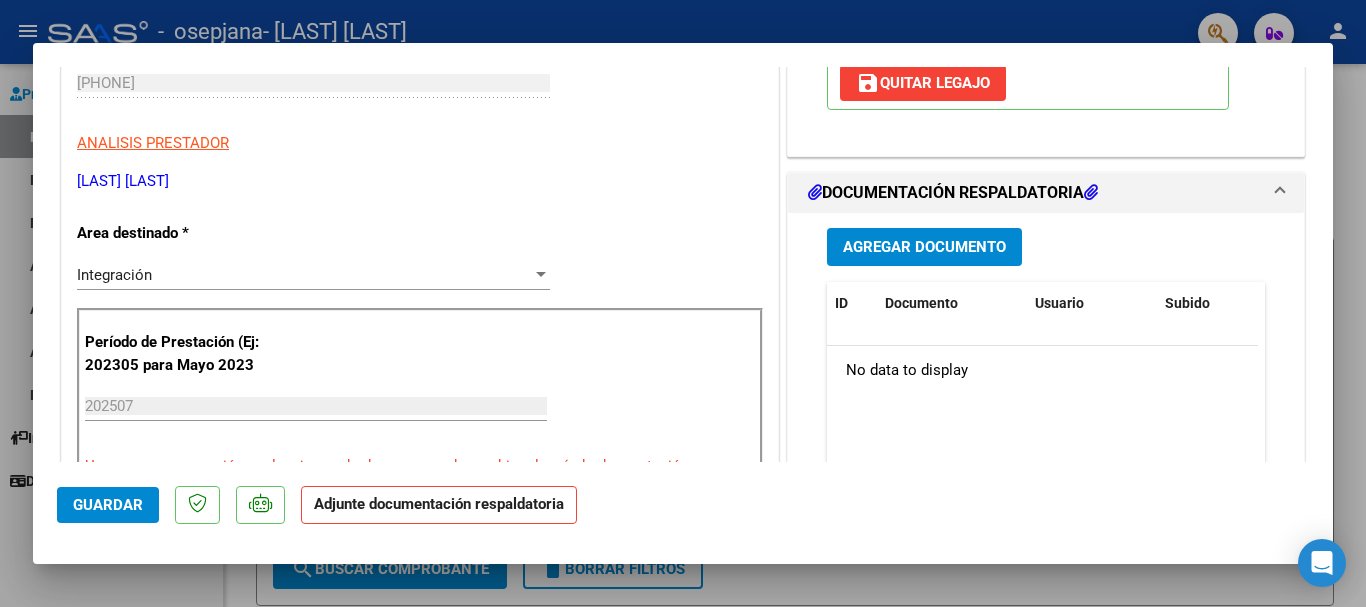 scroll, scrollTop: 400, scrollLeft: 0, axis: vertical 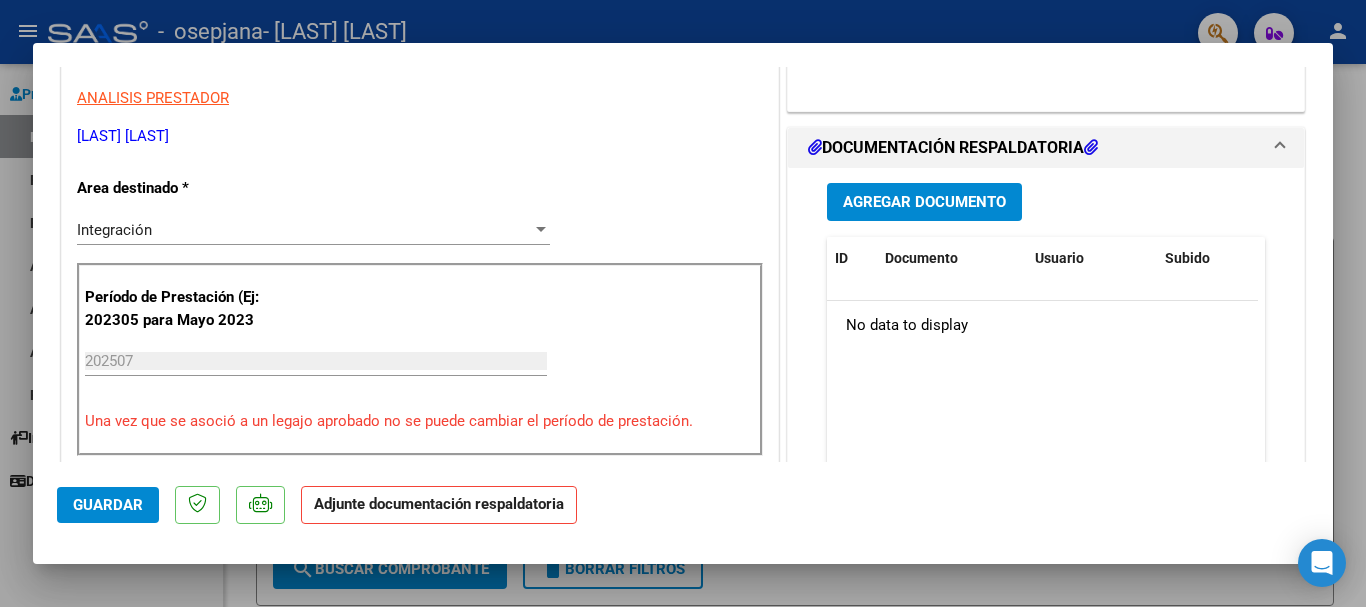 click on "Agregar Documento" at bounding box center (924, 201) 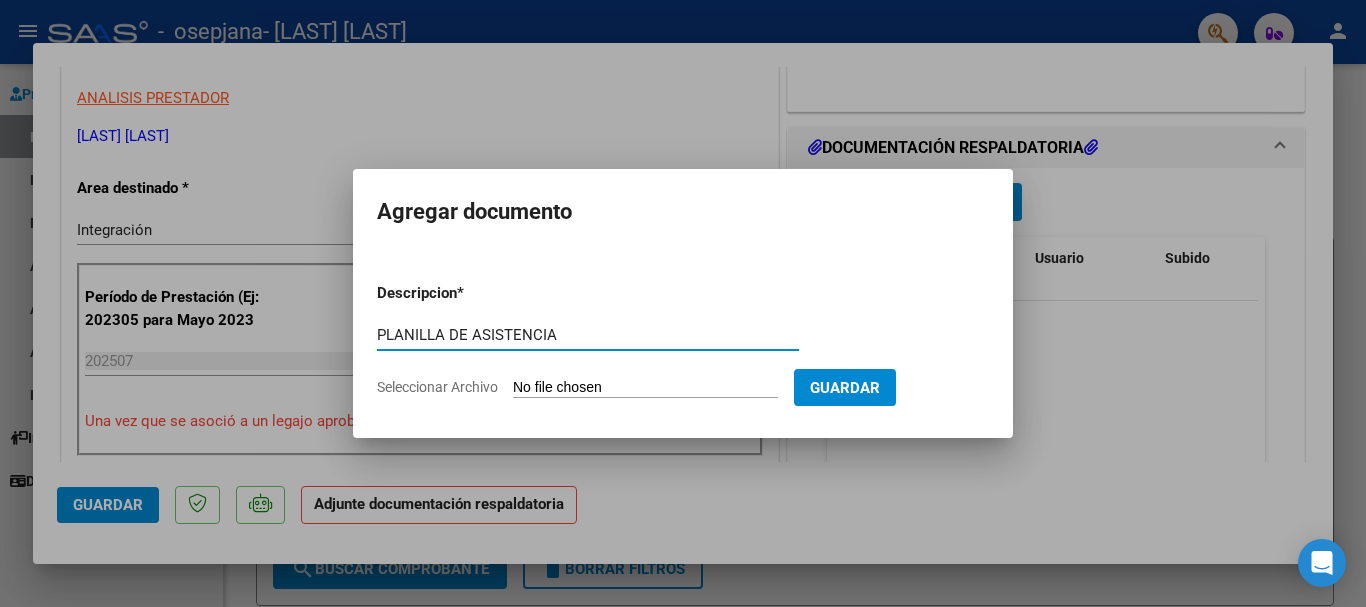type on "PLANILLA DE ASISTENCIA" 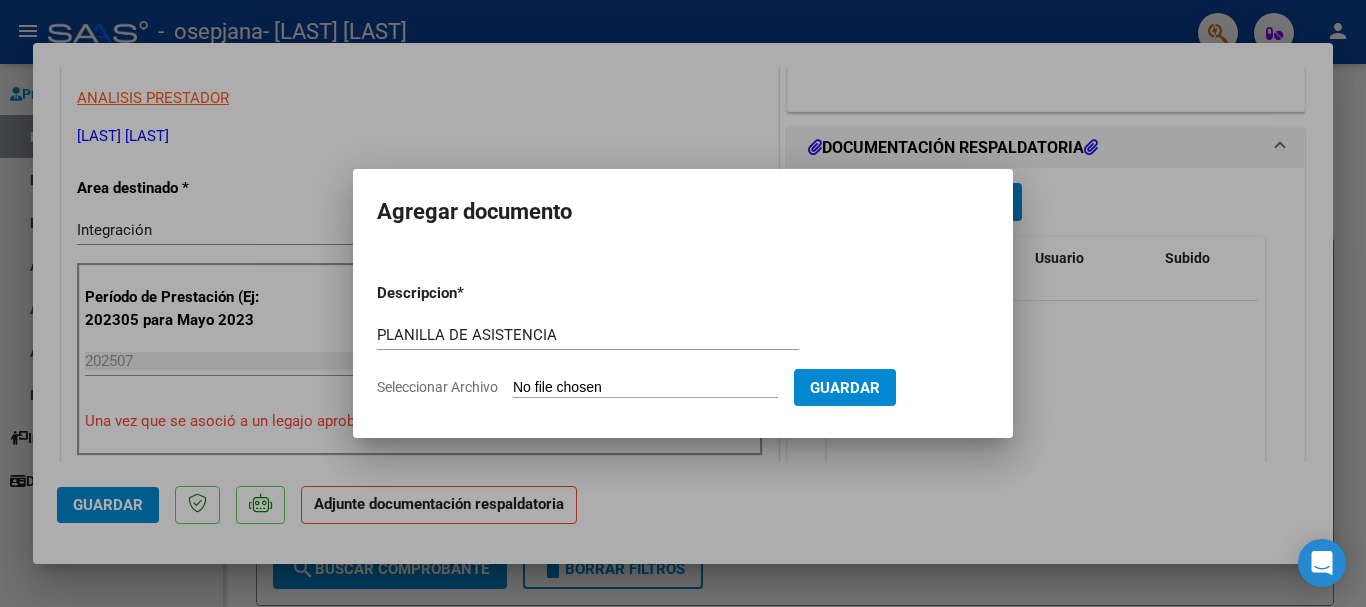type on "C:\fakepath\PLANILLA DE ASISTENCIA.pdf" 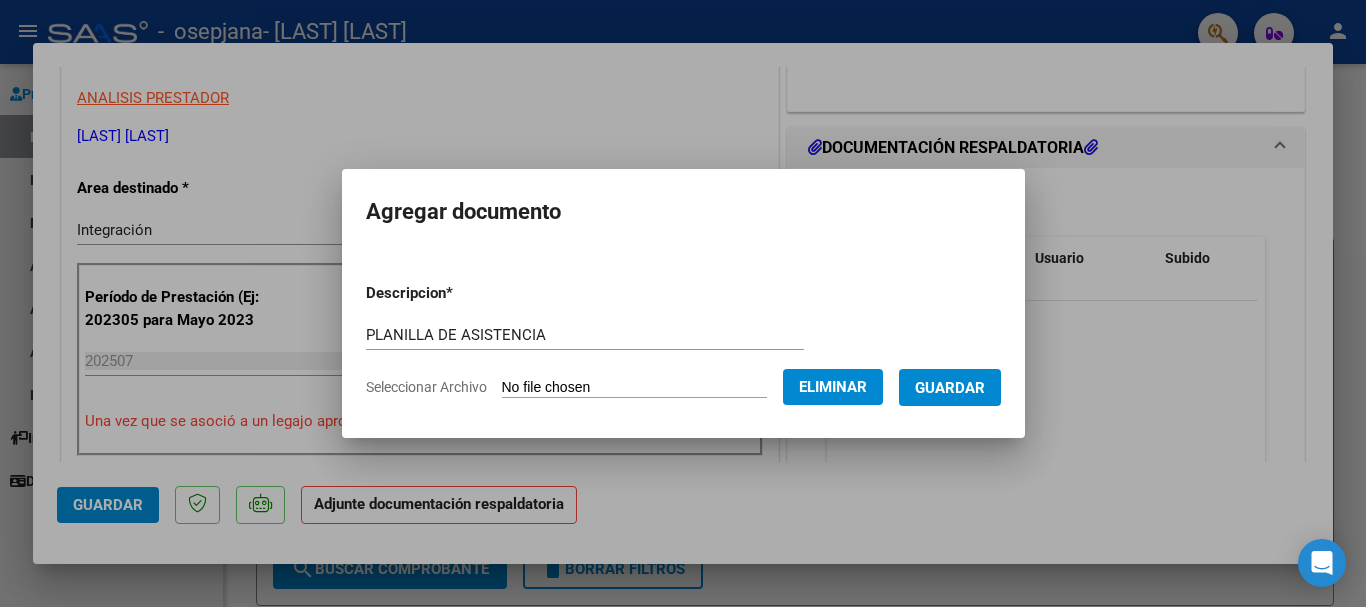click on "Guardar" at bounding box center [950, 387] 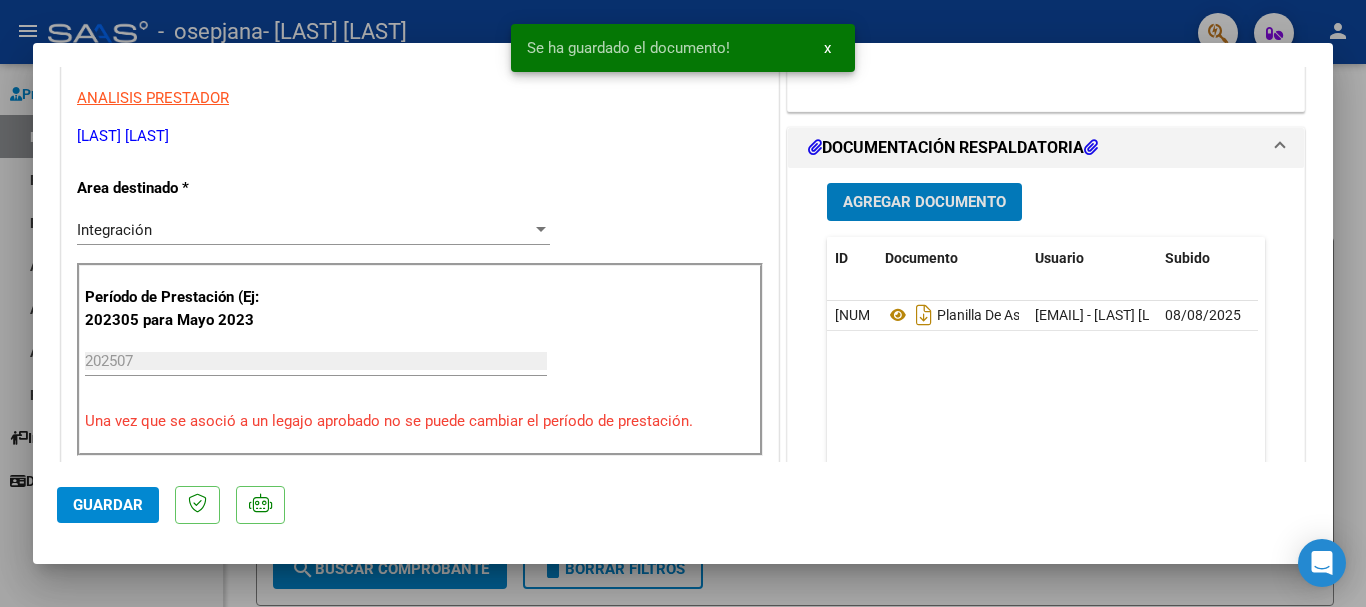 click on "Agregar Documento" at bounding box center [924, 203] 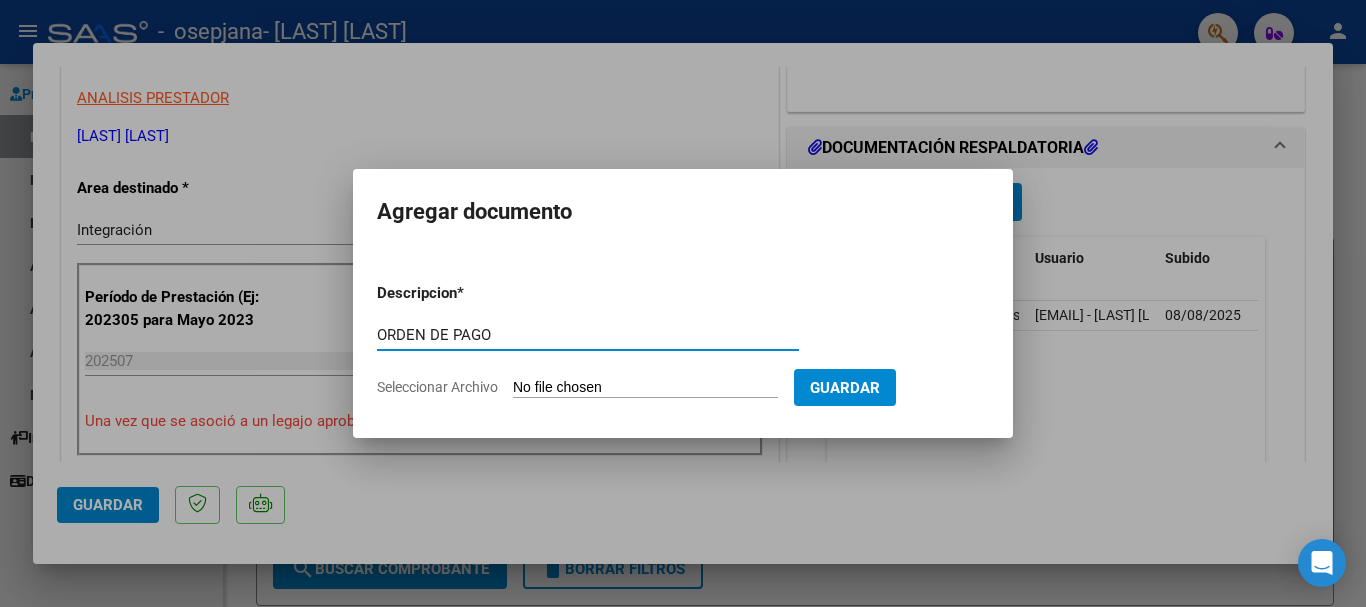 type on "ORDEN DE PAGO" 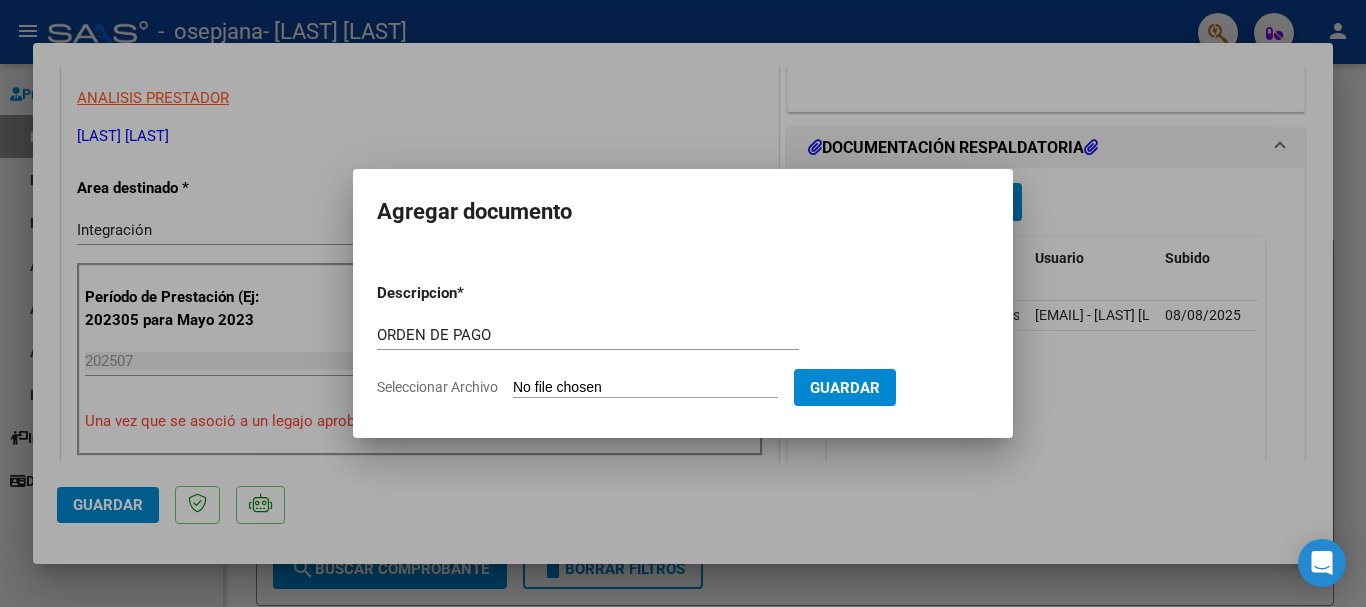 type on "C:\fakepath\ORDEN DE PAGO.pdf" 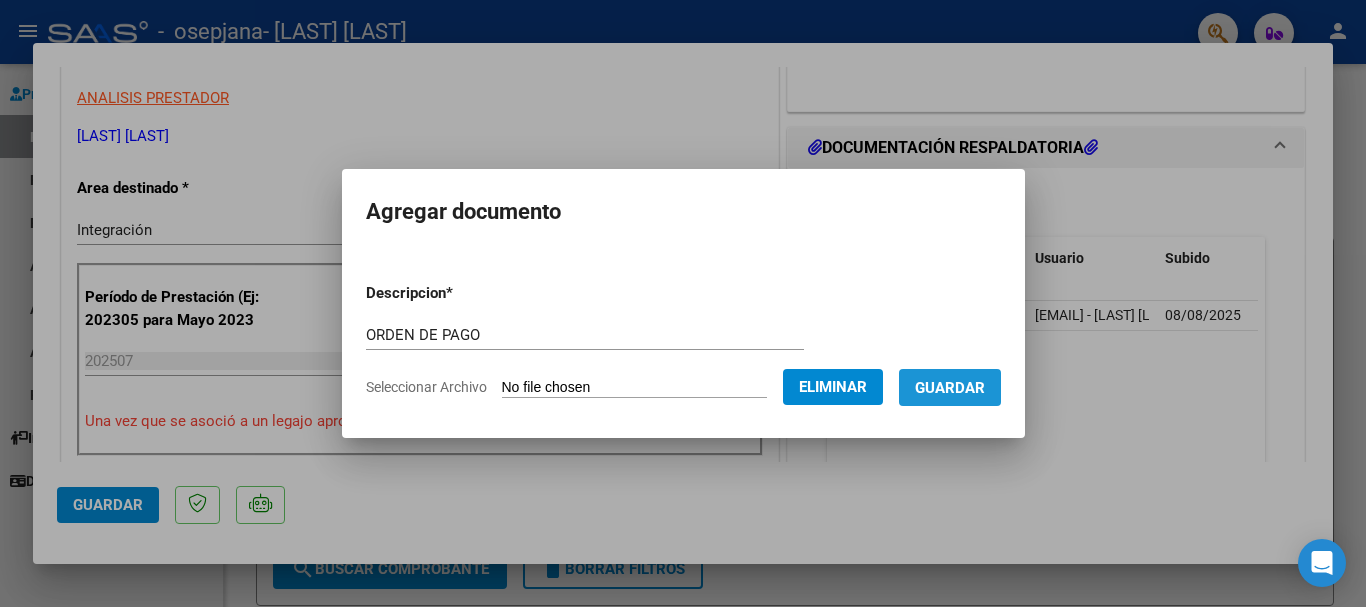 click on "Guardar" at bounding box center (950, 388) 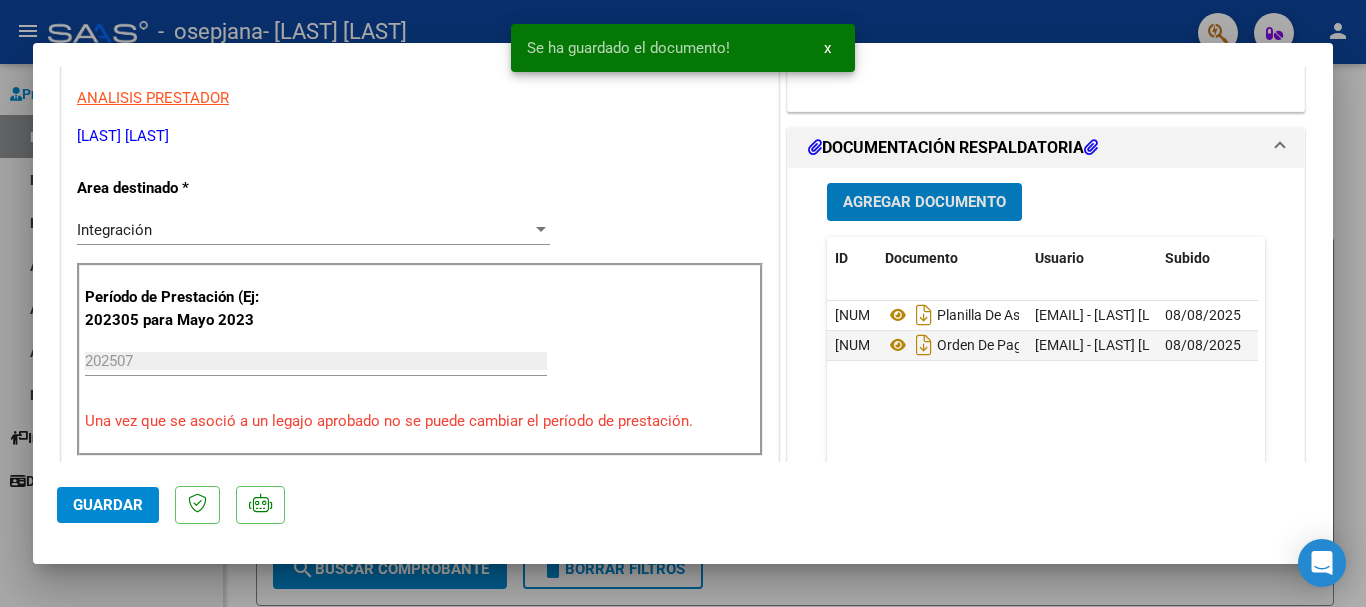 click at bounding box center (683, 303) 